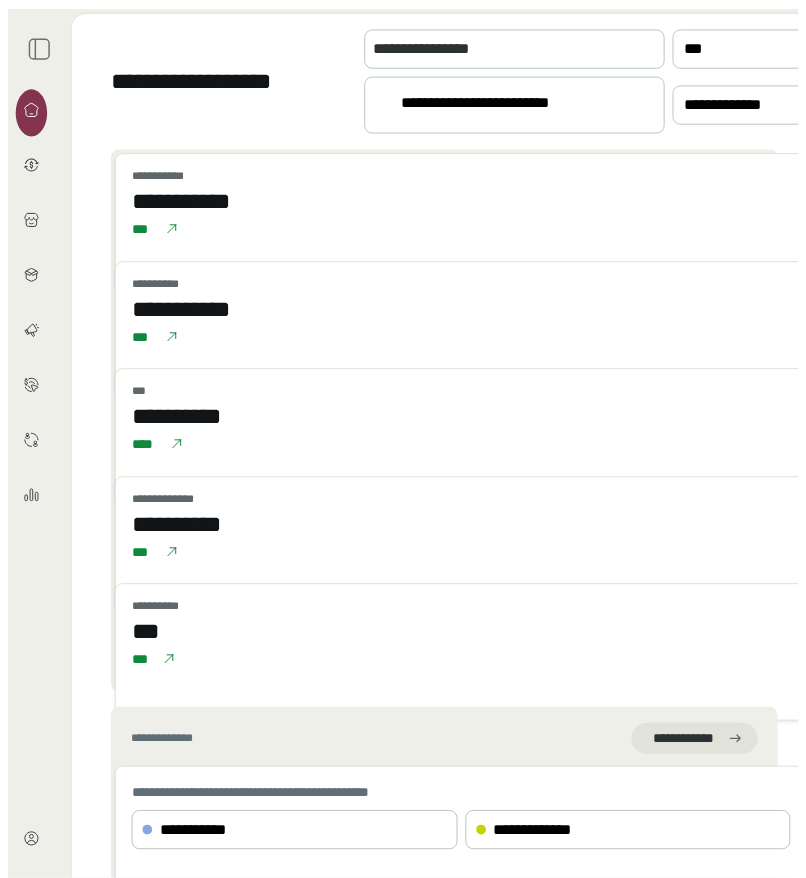 scroll, scrollTop: 0, scrollLeft: 0, axis: both 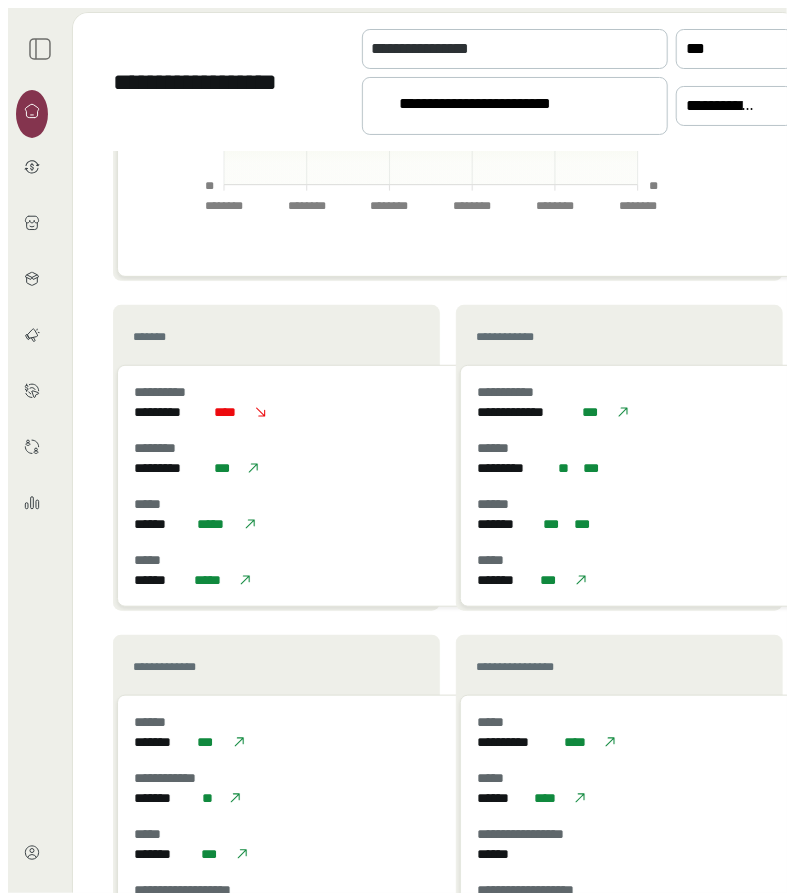 click on "*******" at bounding box center (162, 337) 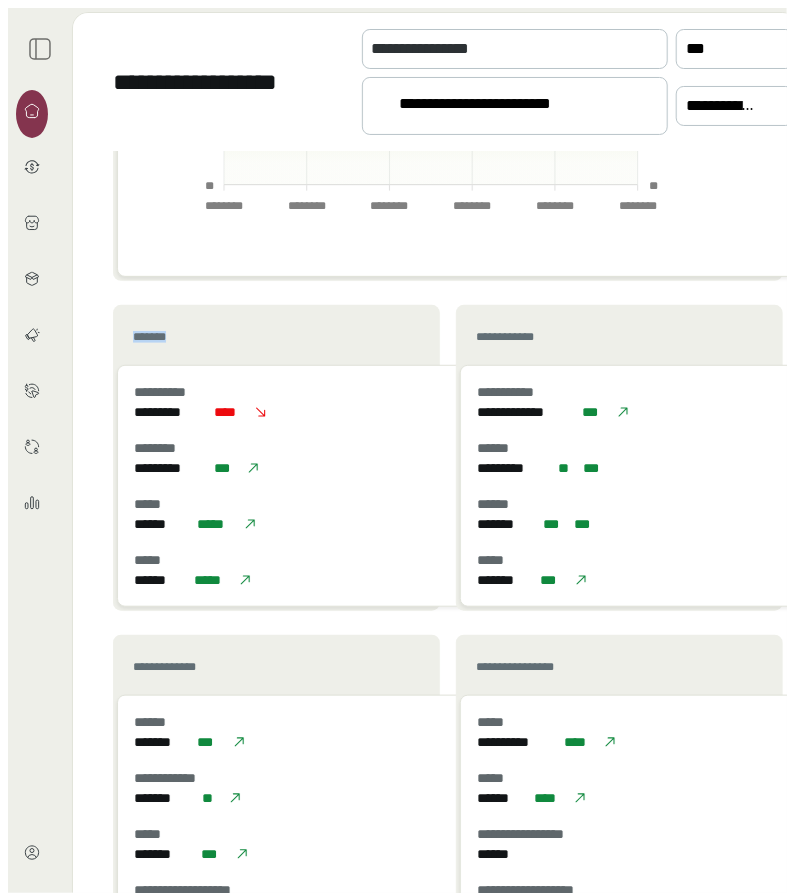 click on "*******" at bounding box center (162, 337) 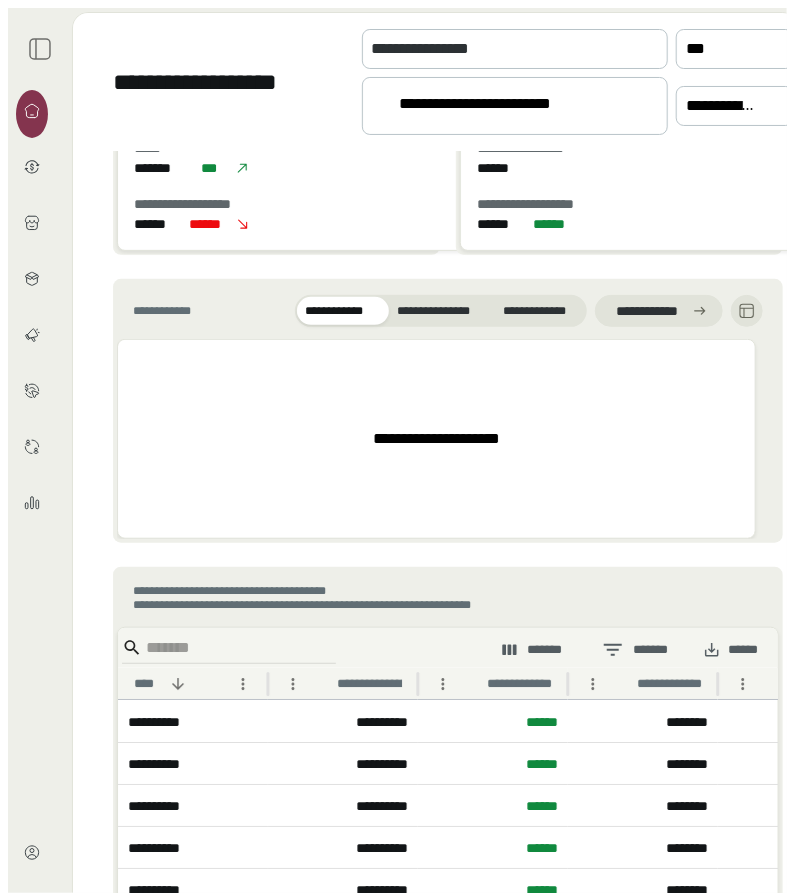 scroll, scrollTop: 1712, scrollLeft: 0, axis: vertical 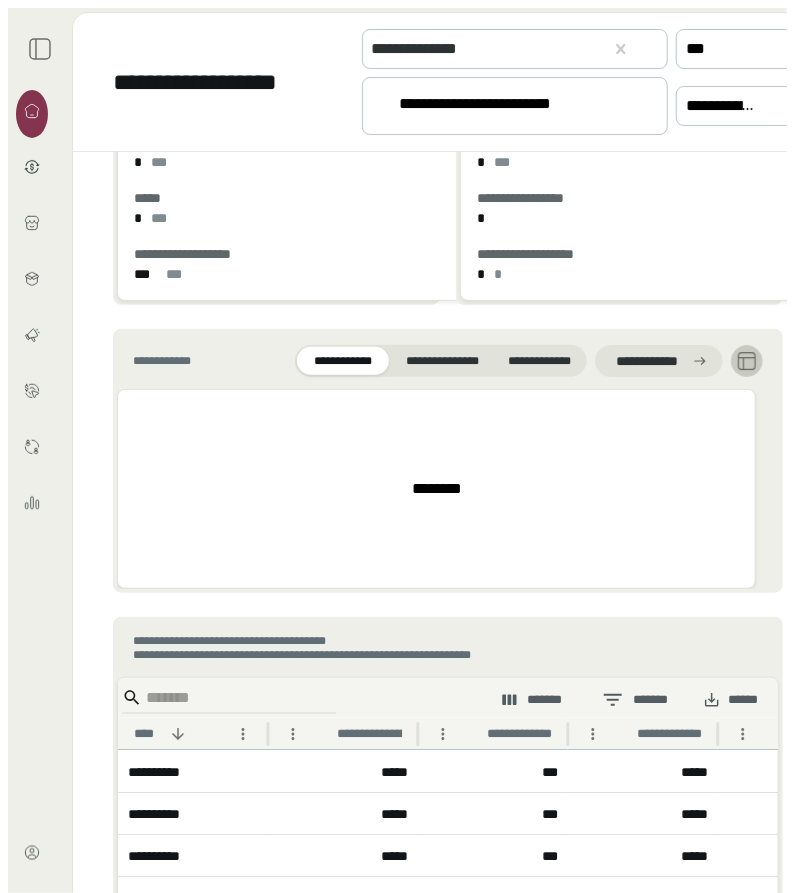 click at bounding box center [747, 361] 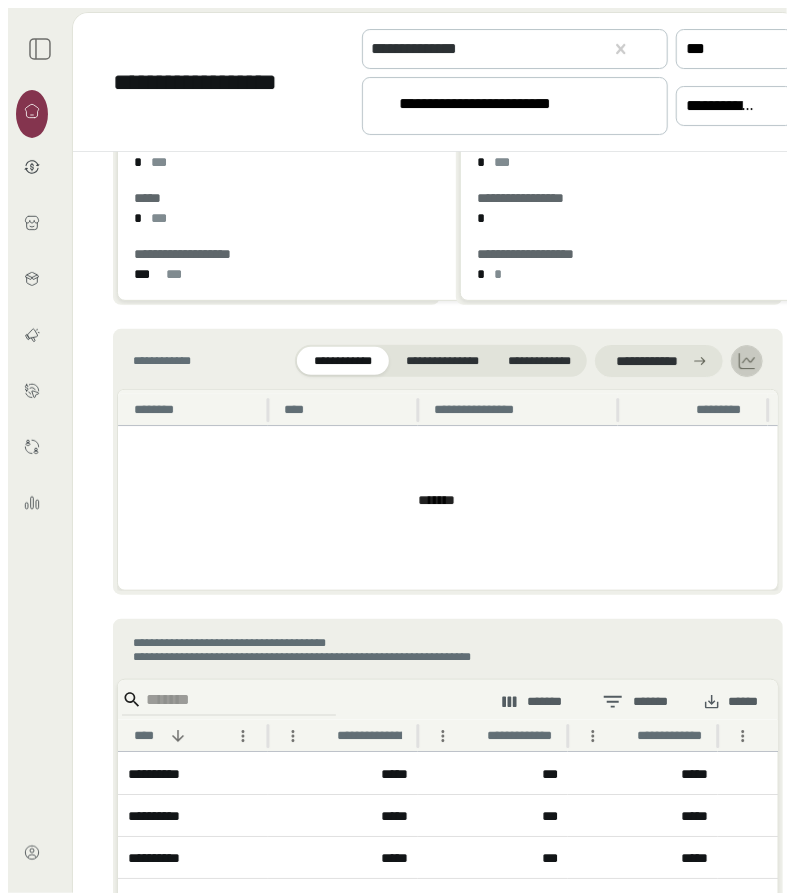 click at bounding box center (747, 361) 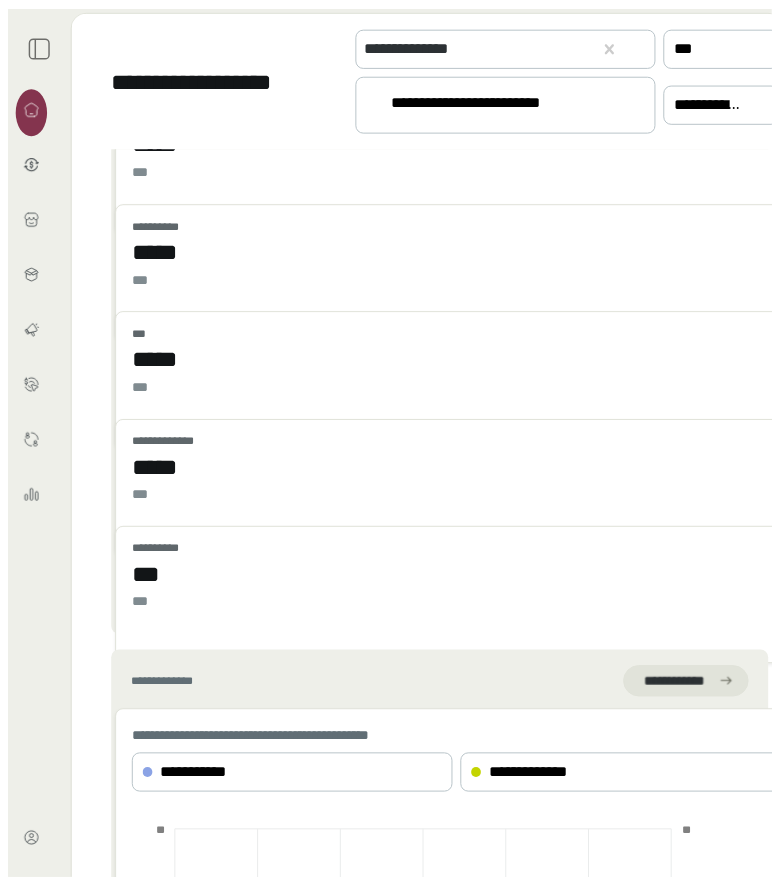 scroll, scrollTop: 0, scrollLeft: 0, axis: both 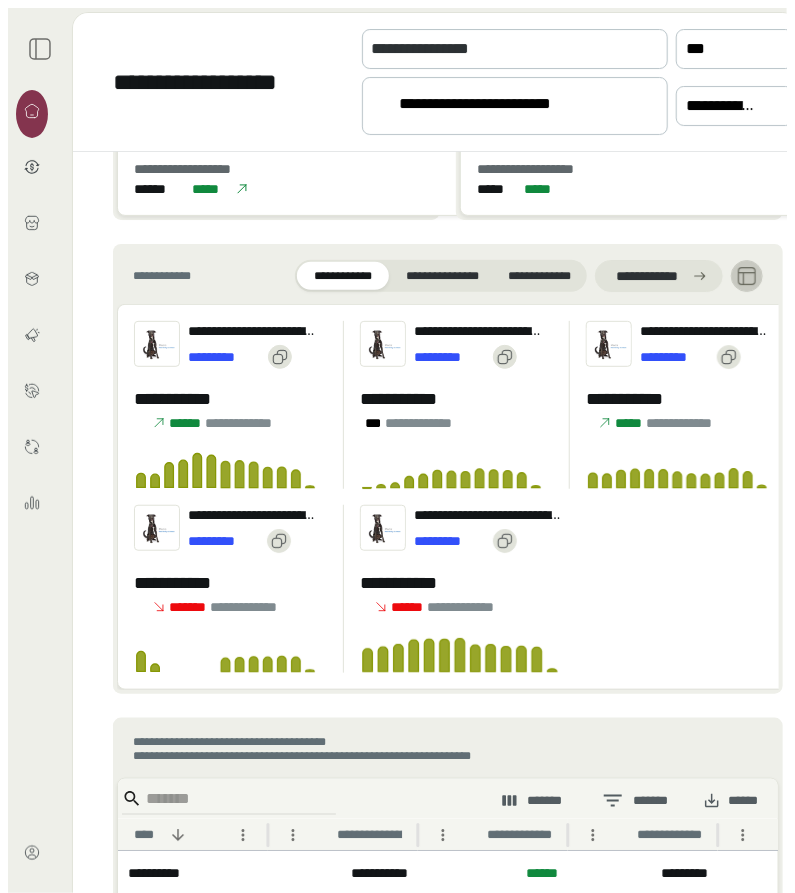 click at bounding box center [747, 276] 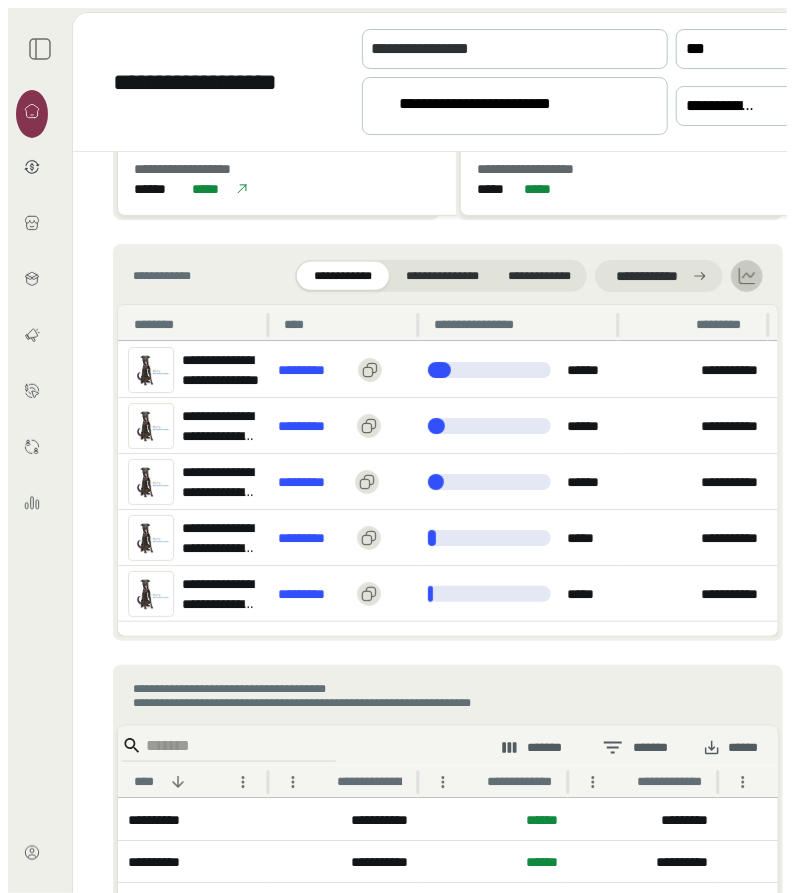 scroll, scrollTop: 0, scrollLeft: 43, axis: horizontal 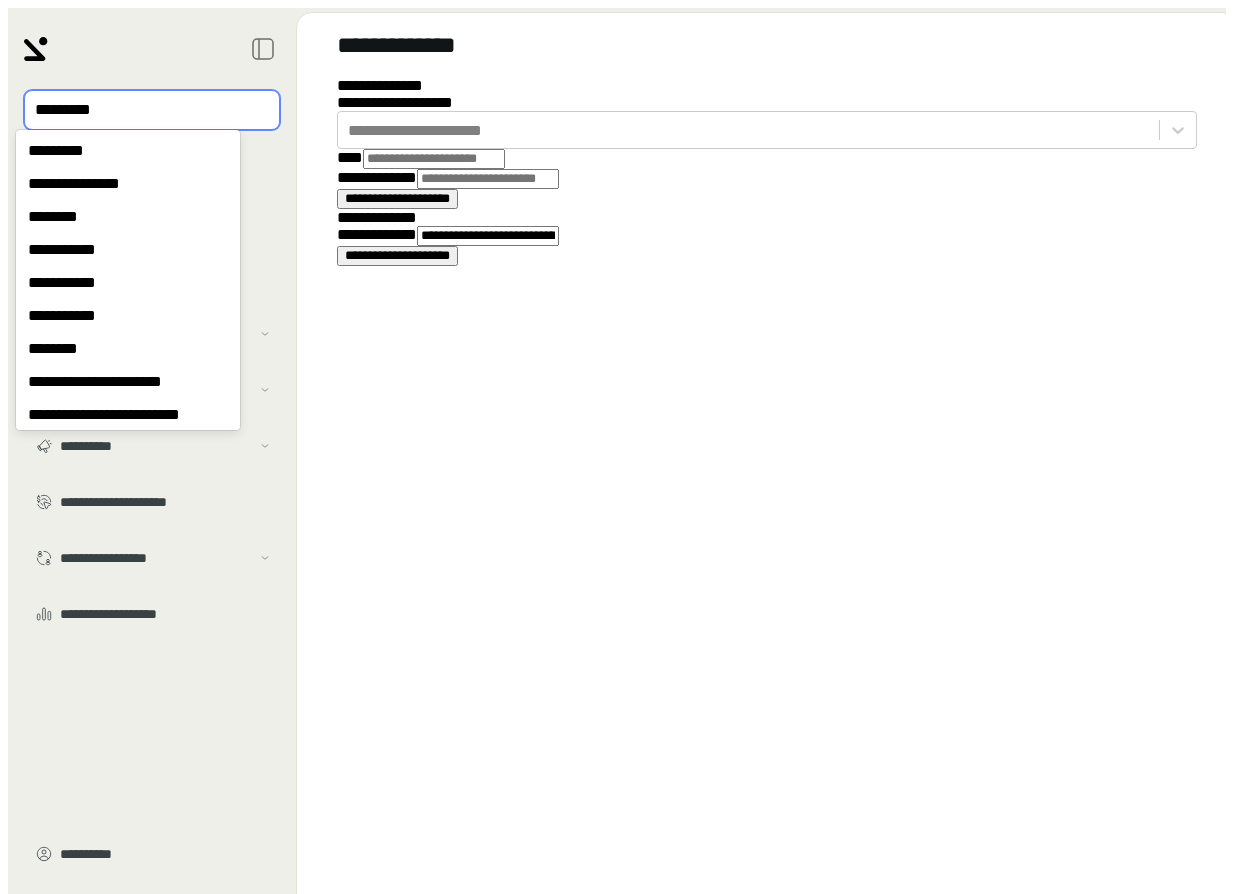 click at bounding box center [138, 110] 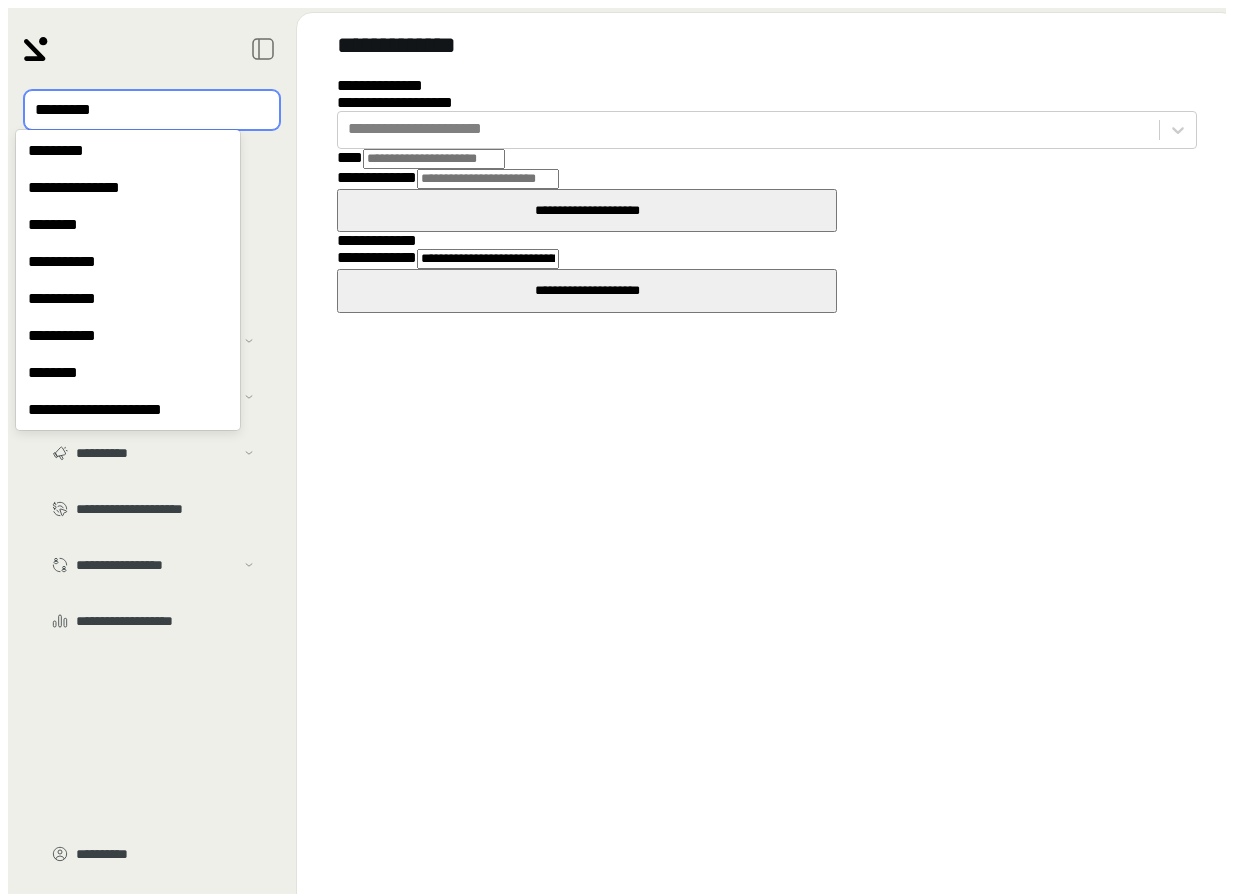 scroll, scrollTop: 0, scrollLeft: 0, axis: both 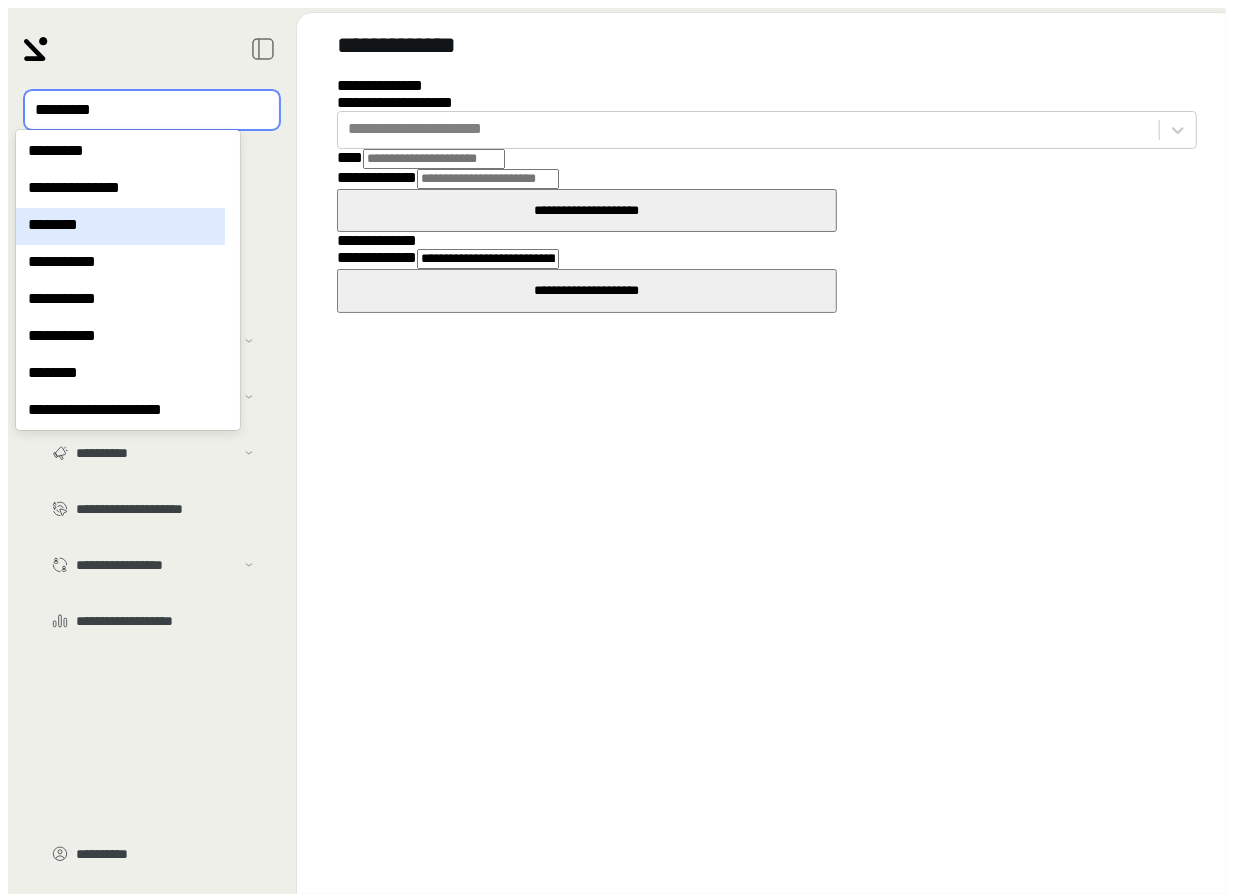 click on "********" at bounding box center (120, 226) 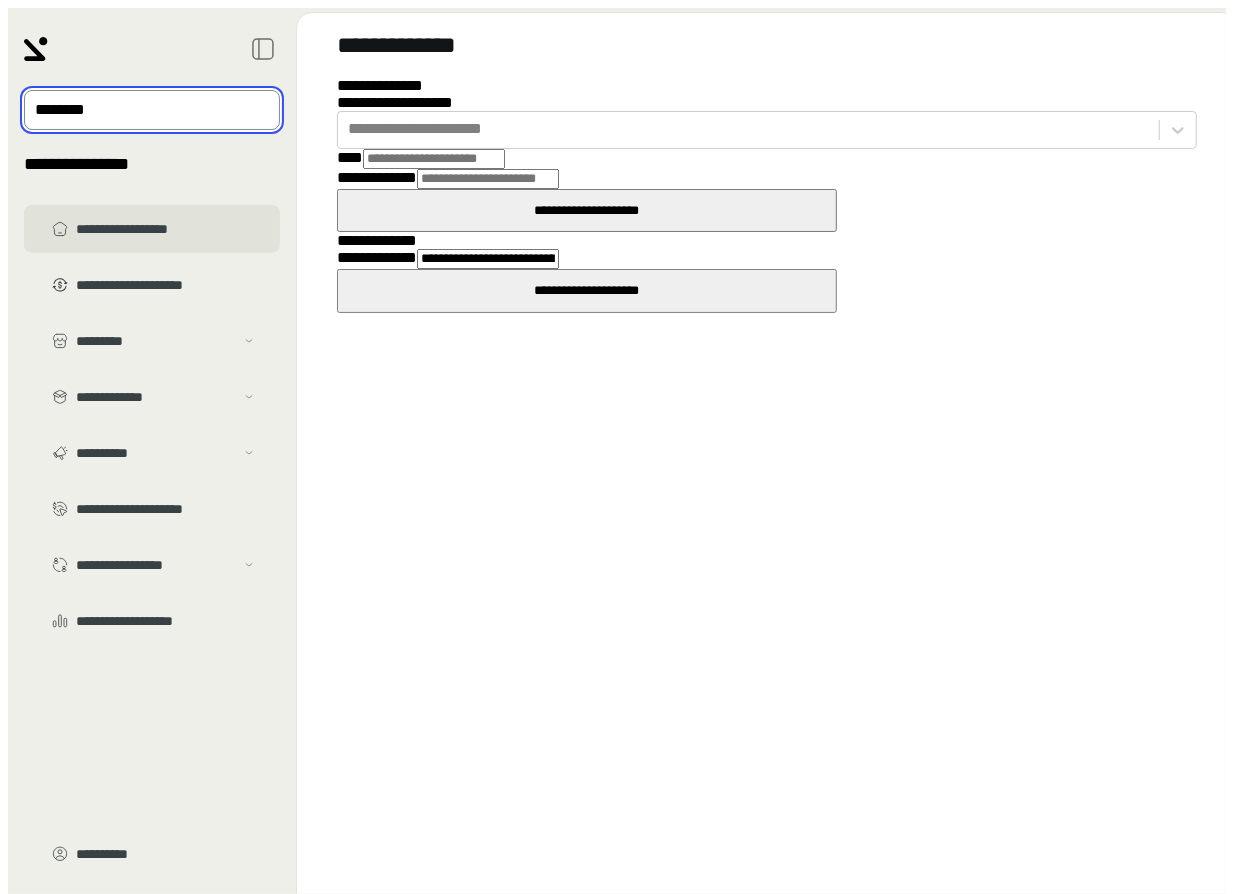 click on "**********" at bounding box center [152, 229] 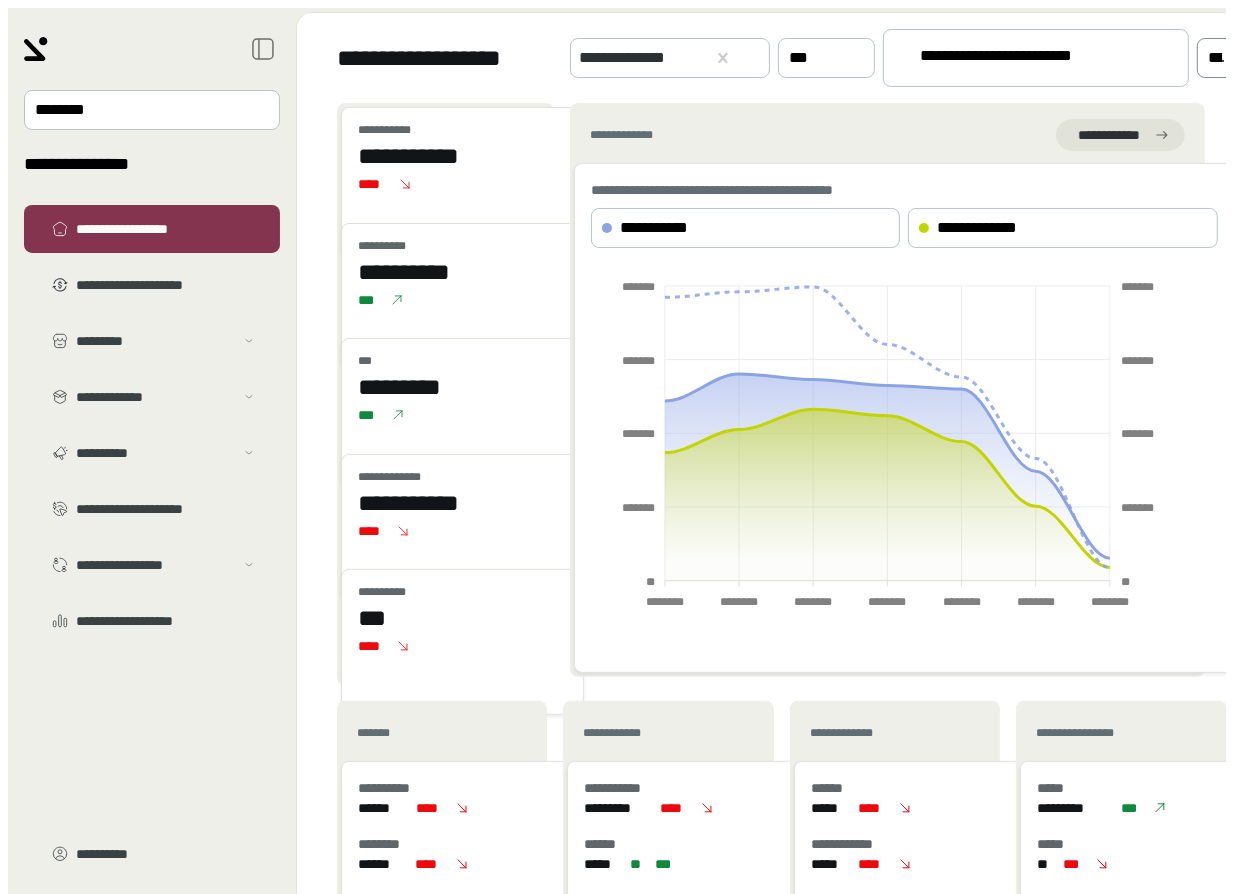 click at bounding box center (1257, 58) 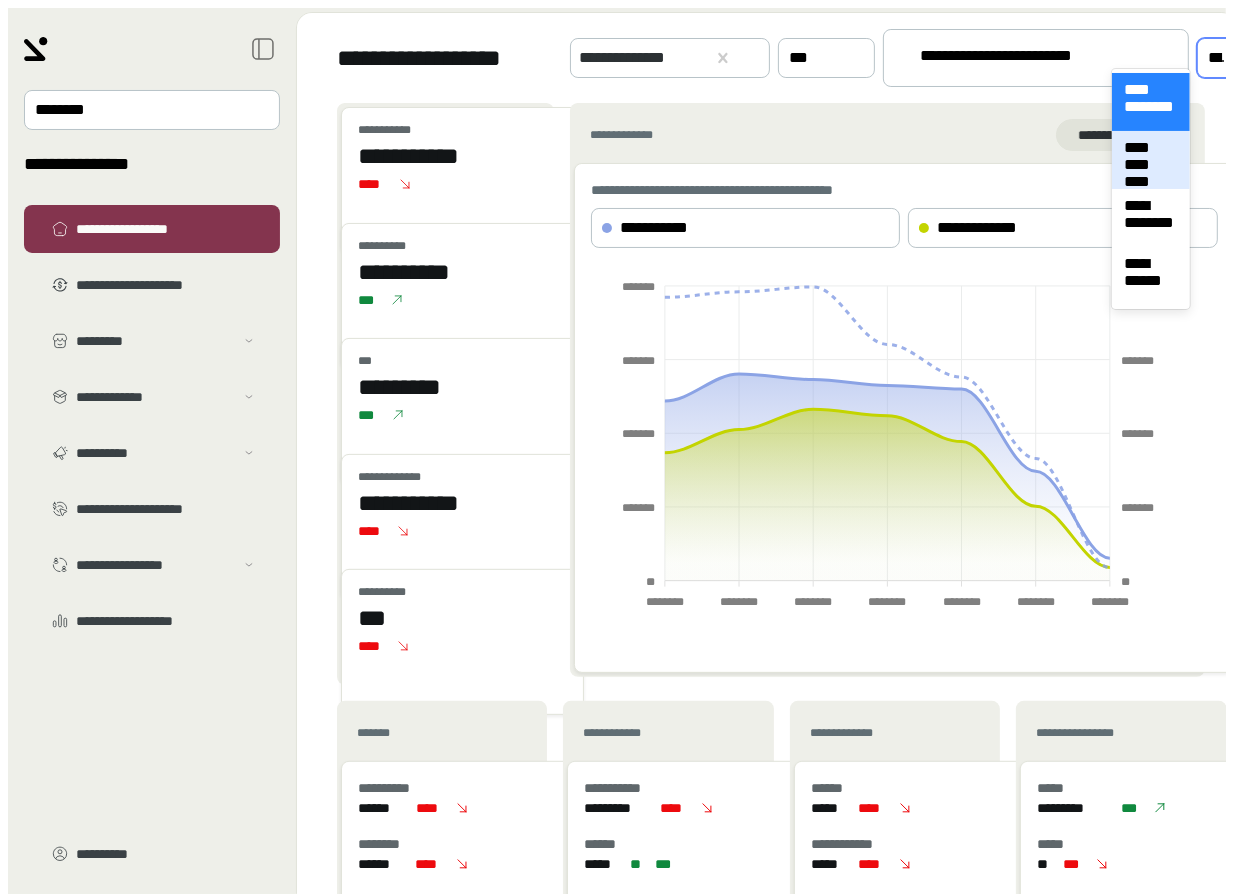 click on "**********" at bounding box center [1151, 160] 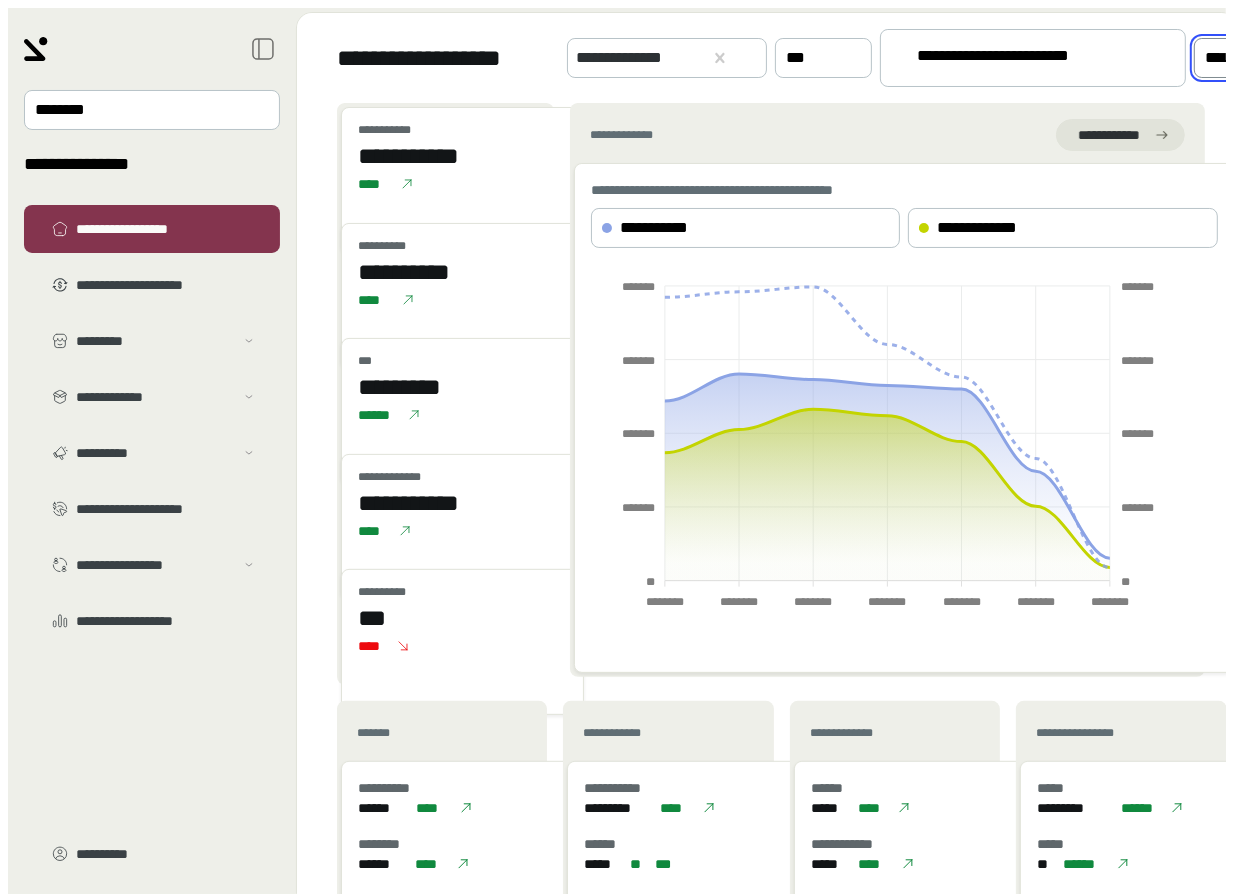click at bounding box center [1257, 58] 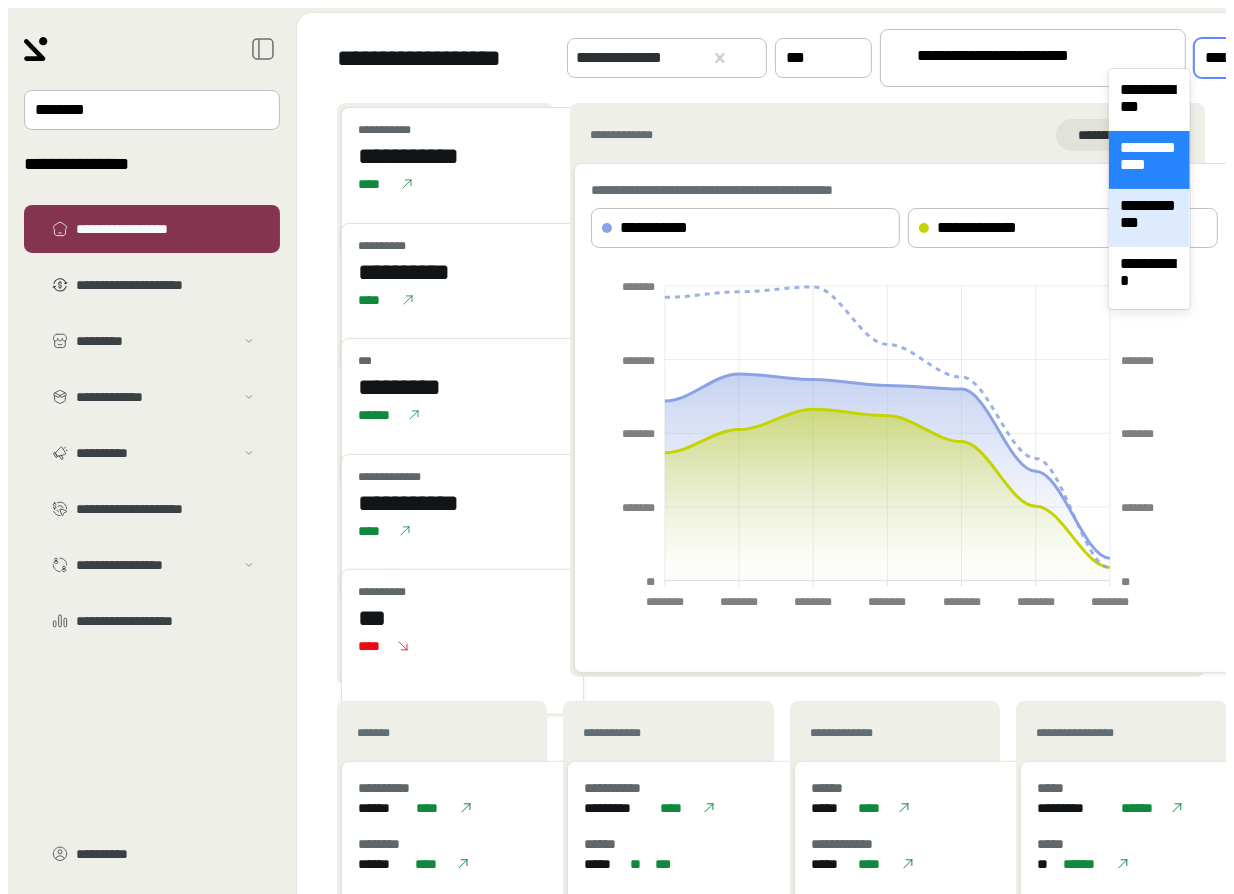 click on "**********" at bounding box center (1149, 218) 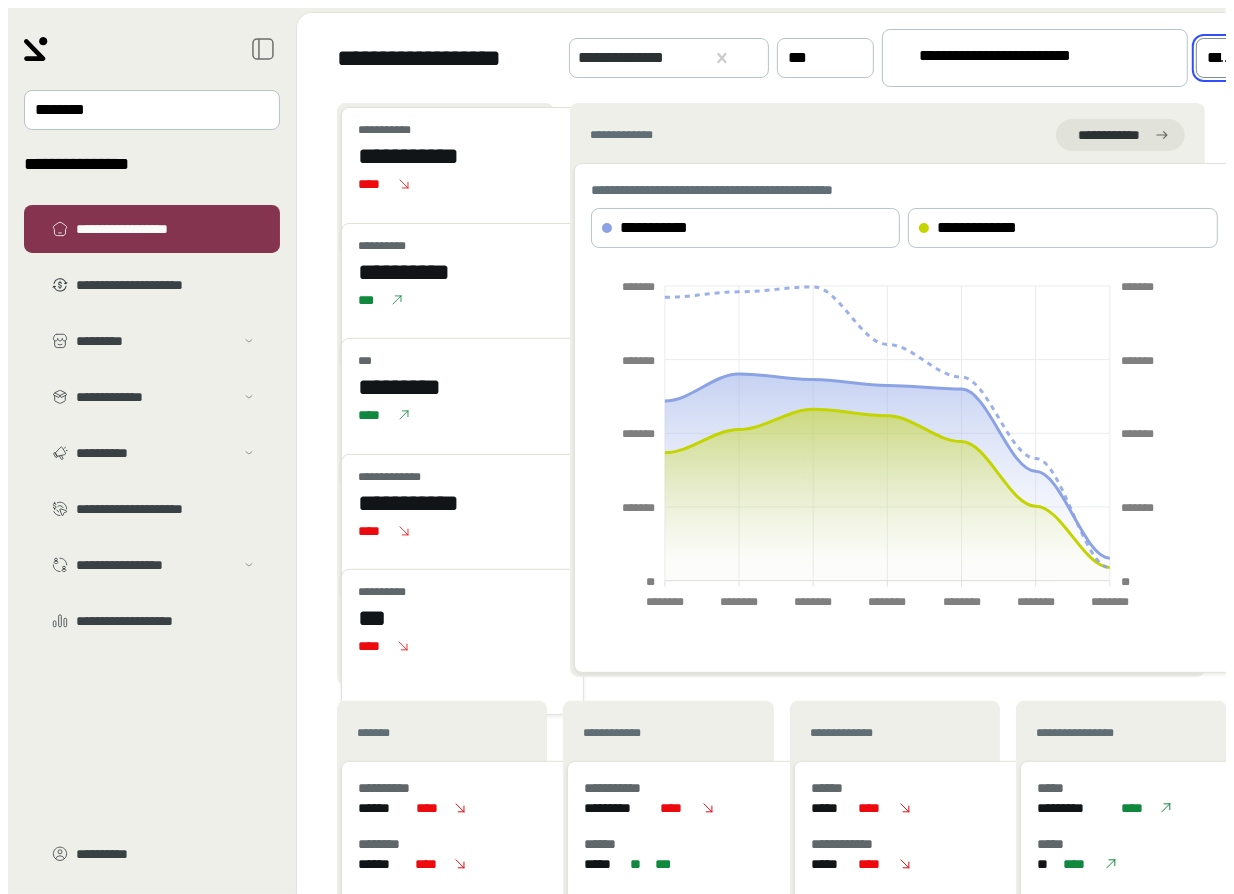 click on "**********" at bounding box center [1013, 59] 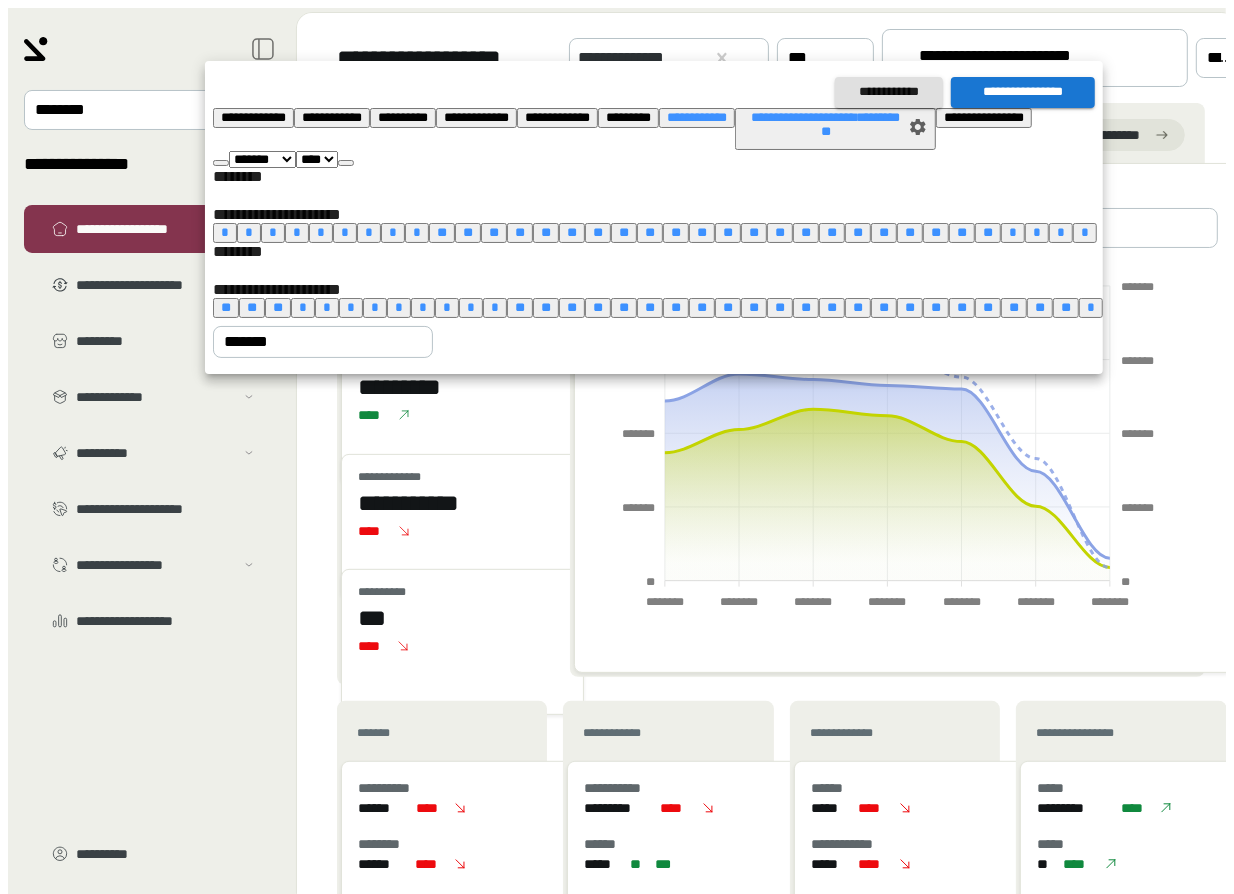 click on "**********" at bounding box center (253, 117) 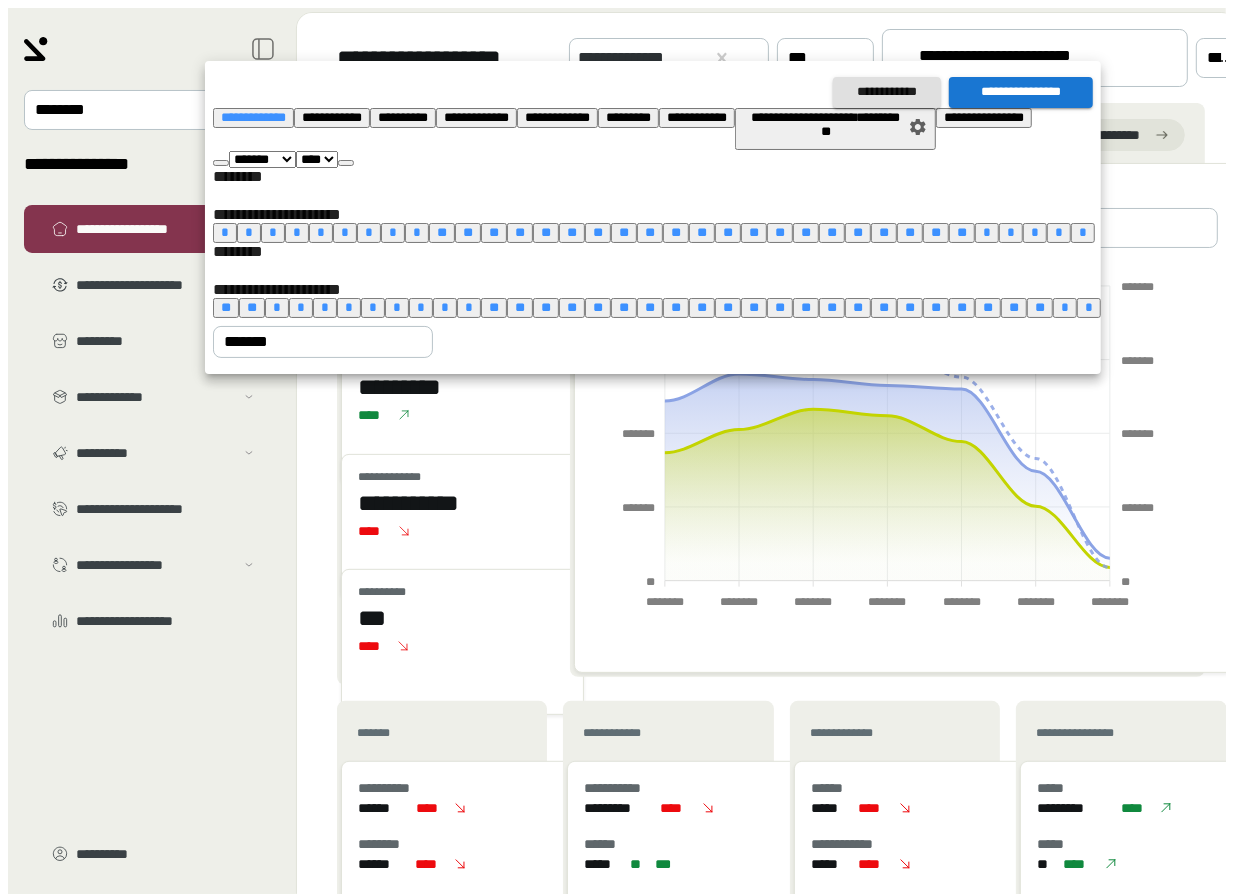 click on "**********" at bounding box center (1021, 92) 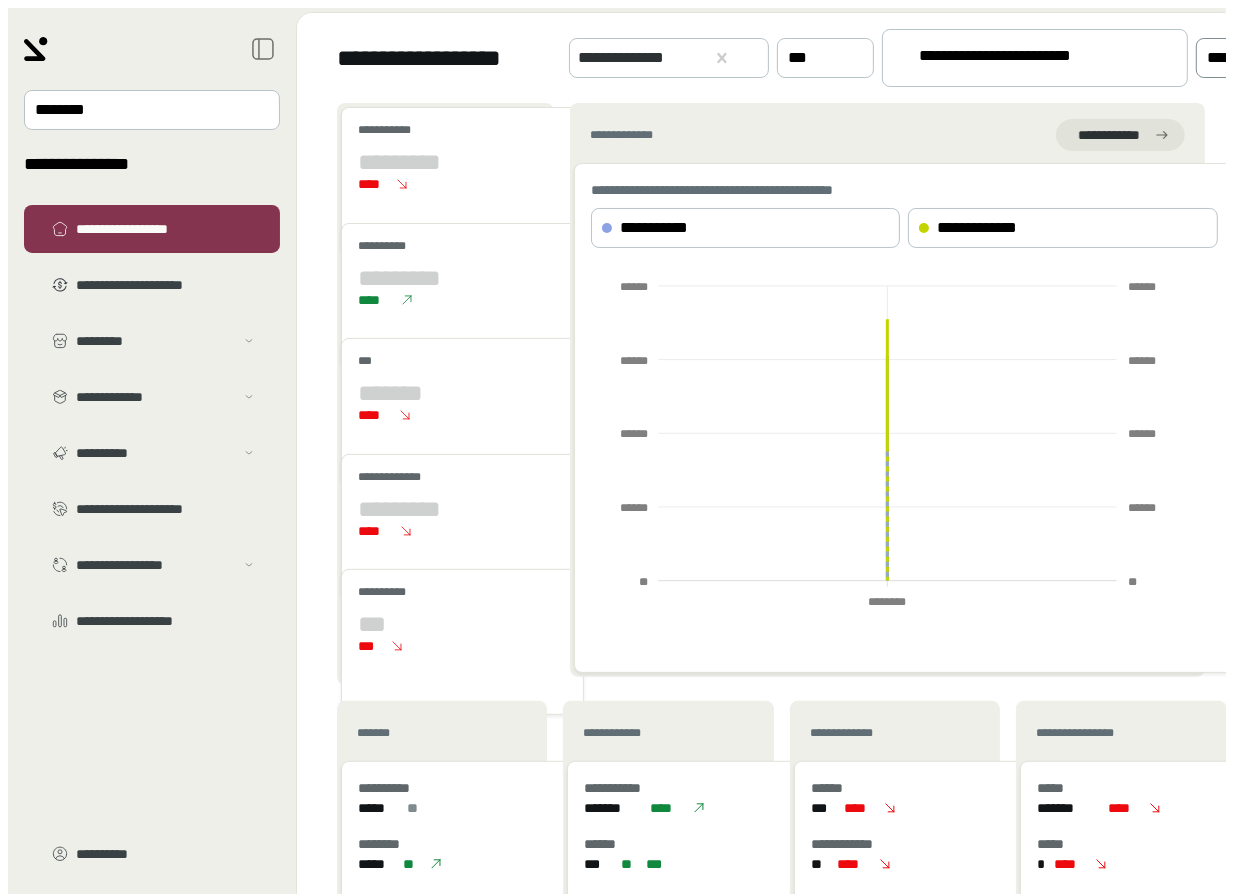 click at bounding box center (1263, 58) 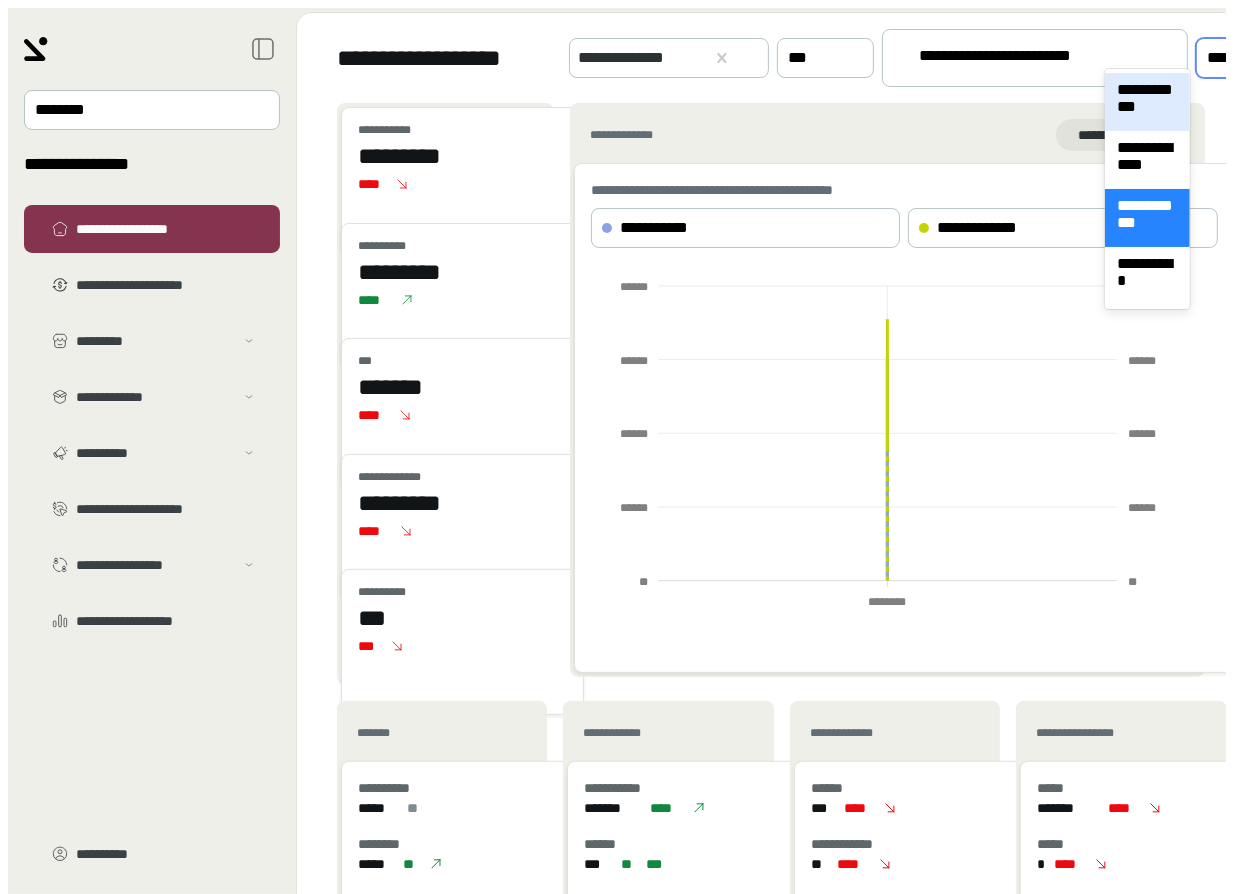 click on "**********" at bounding box center [1147, 102] 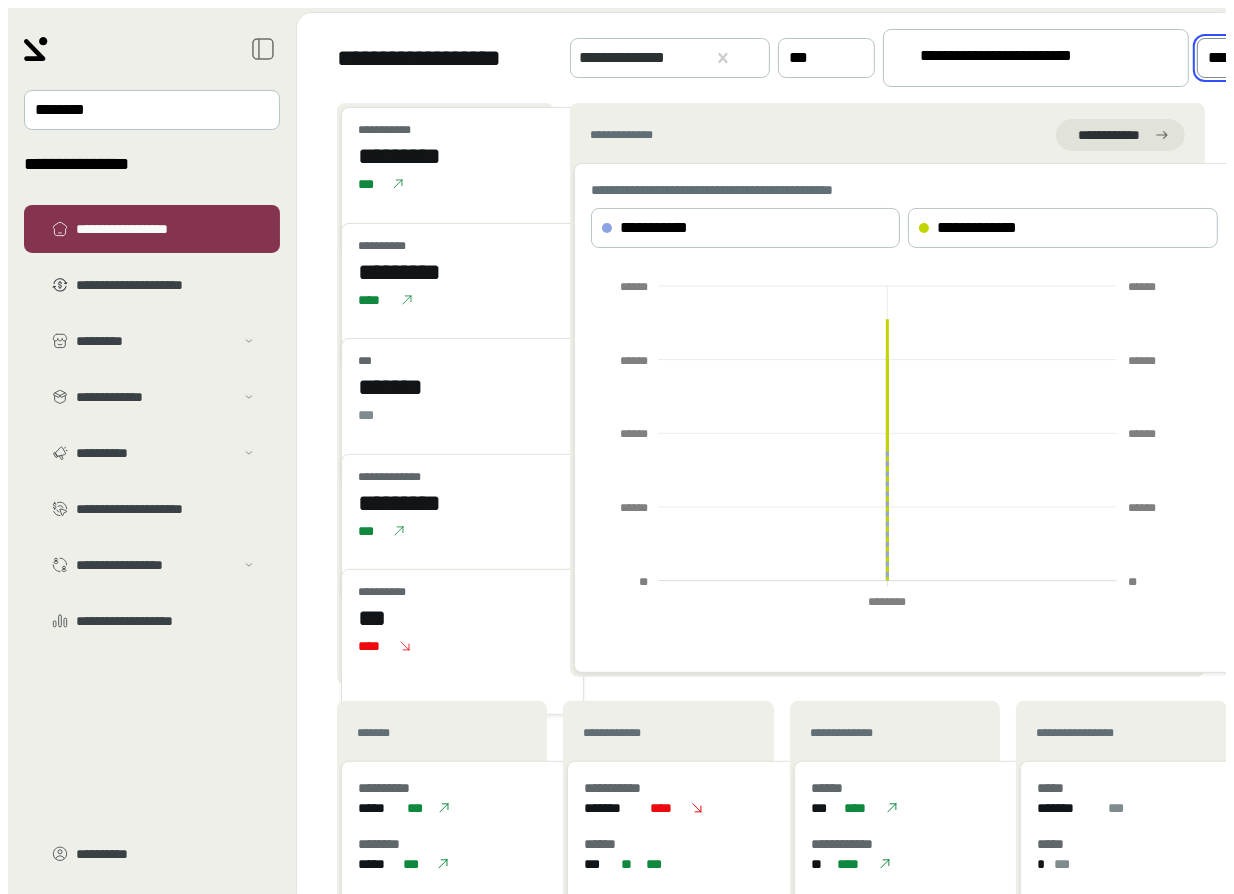 click at bounding box center [1263, 58] 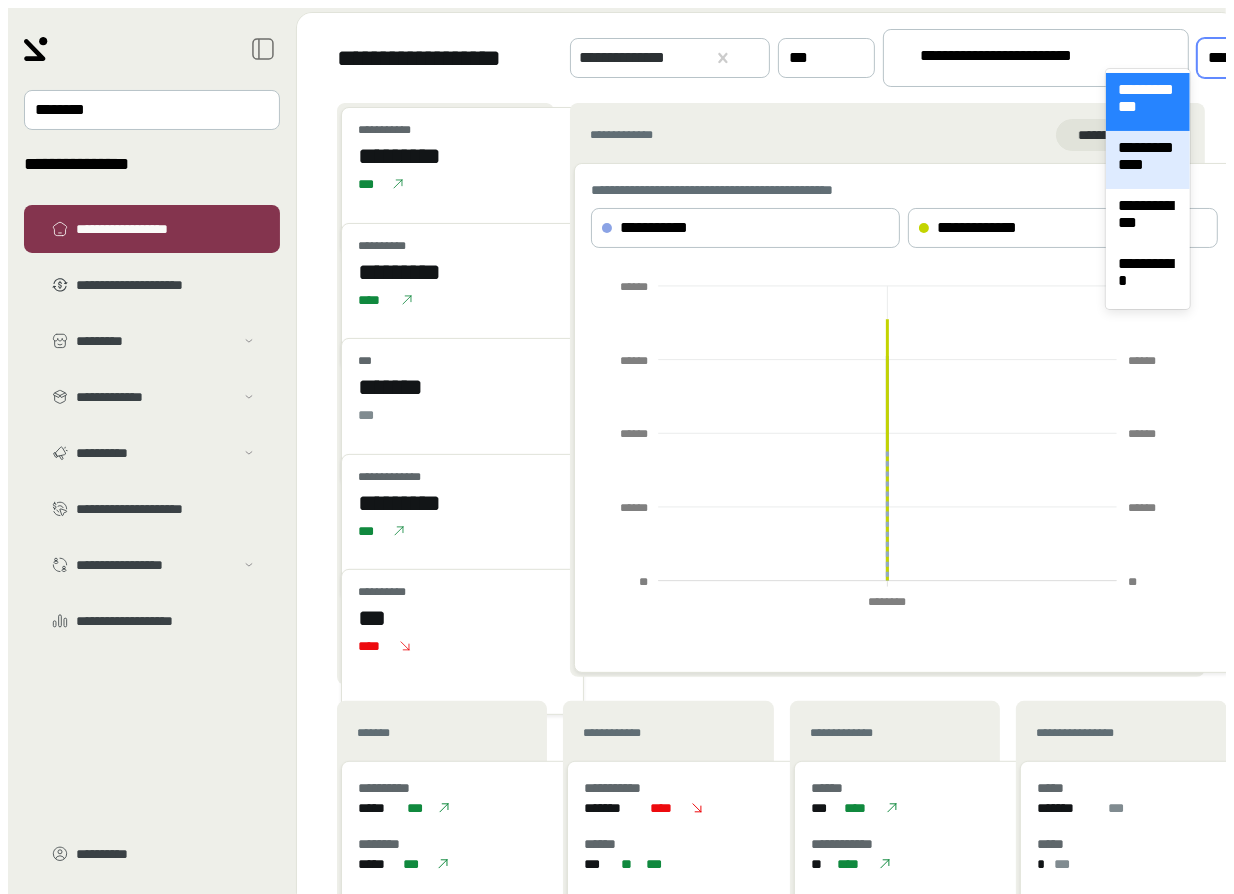 click on "**********" at bounding box center [1147, 160] 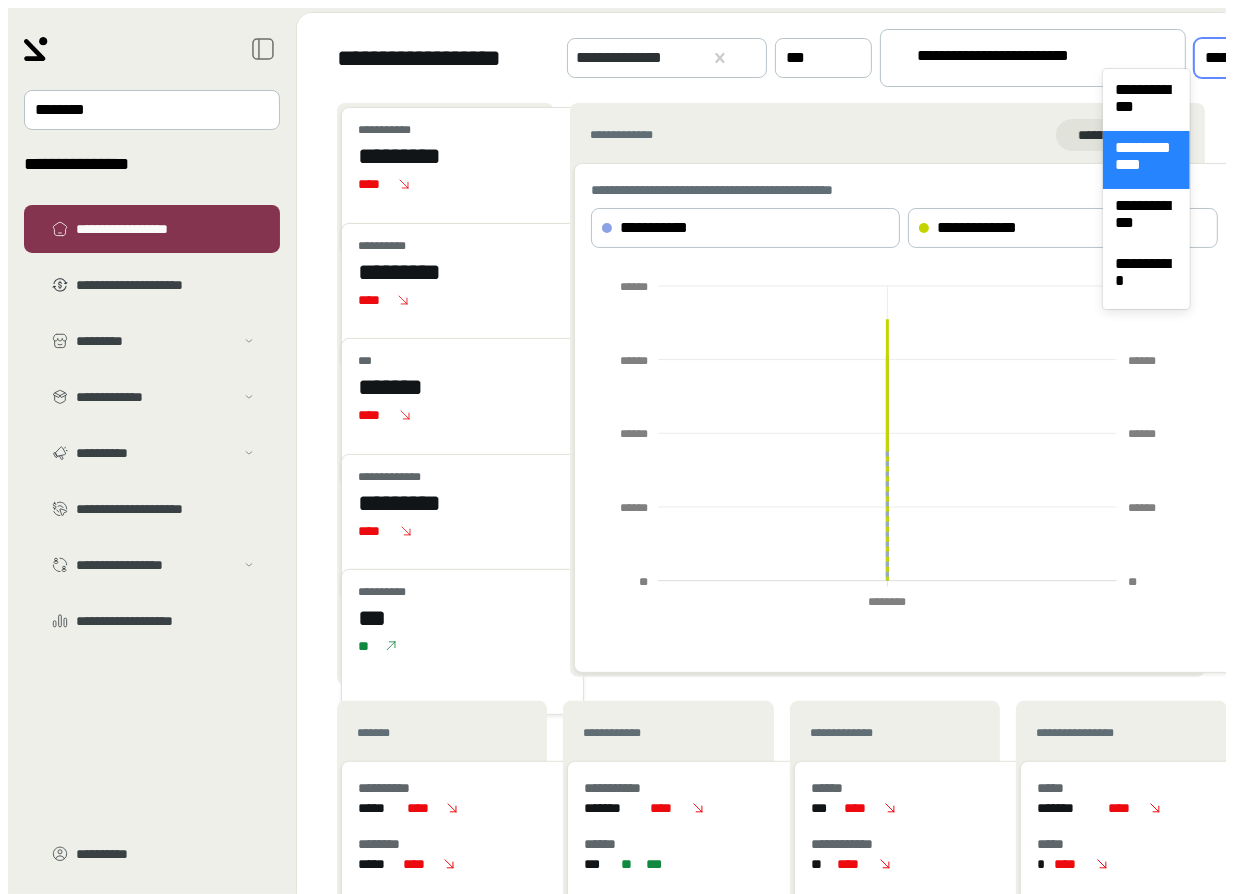 click at bounding box center [1263, 58] 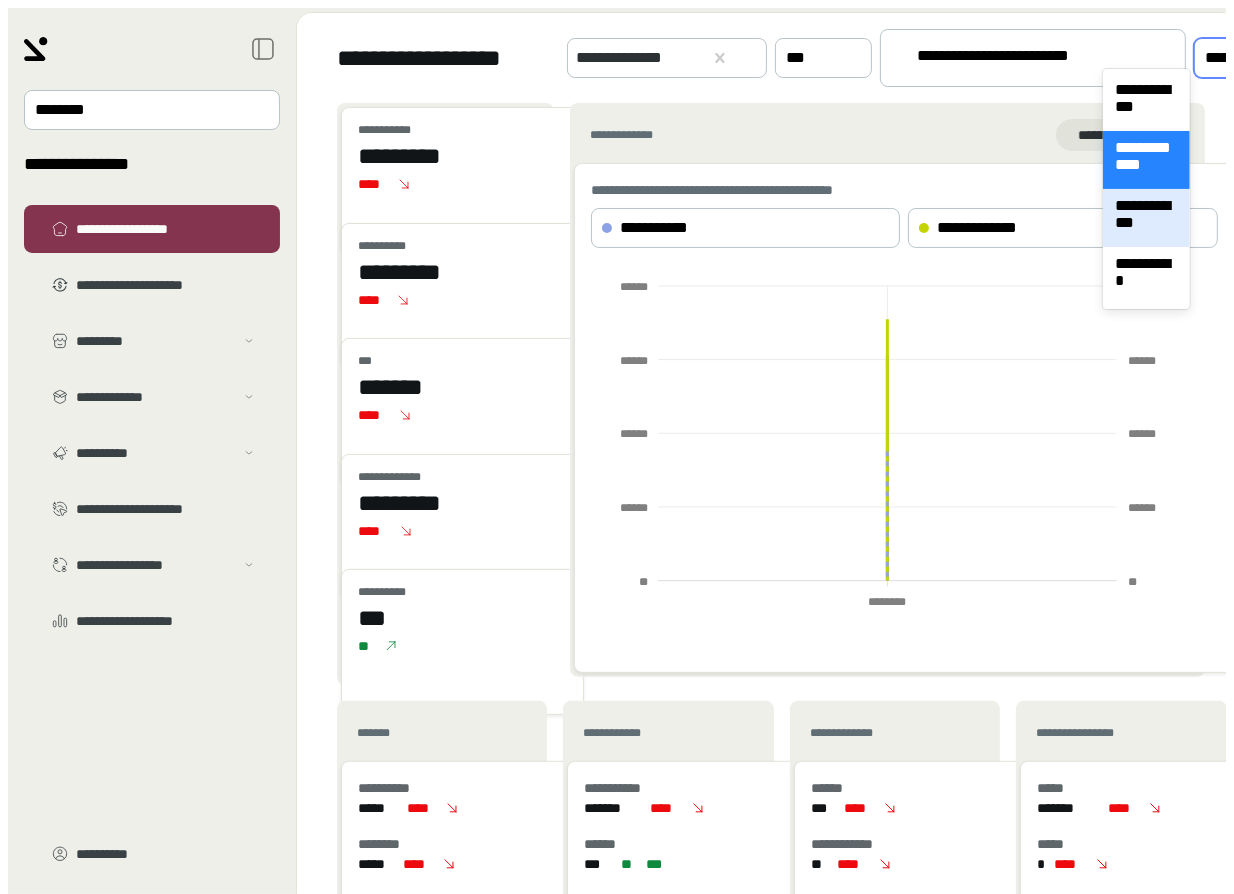 click on "**********" at bounding box center [1146, 218] 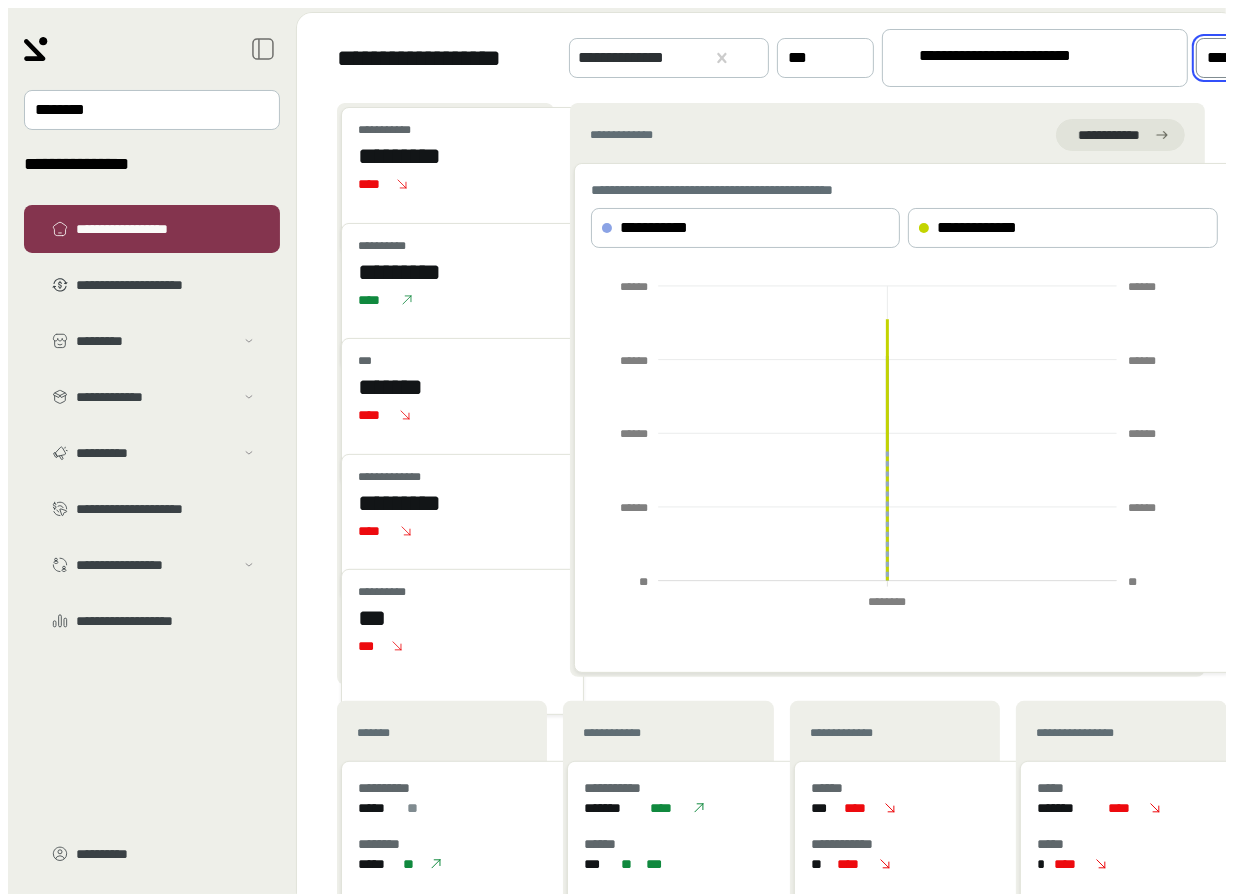 click at bounding box center (1263, 58) 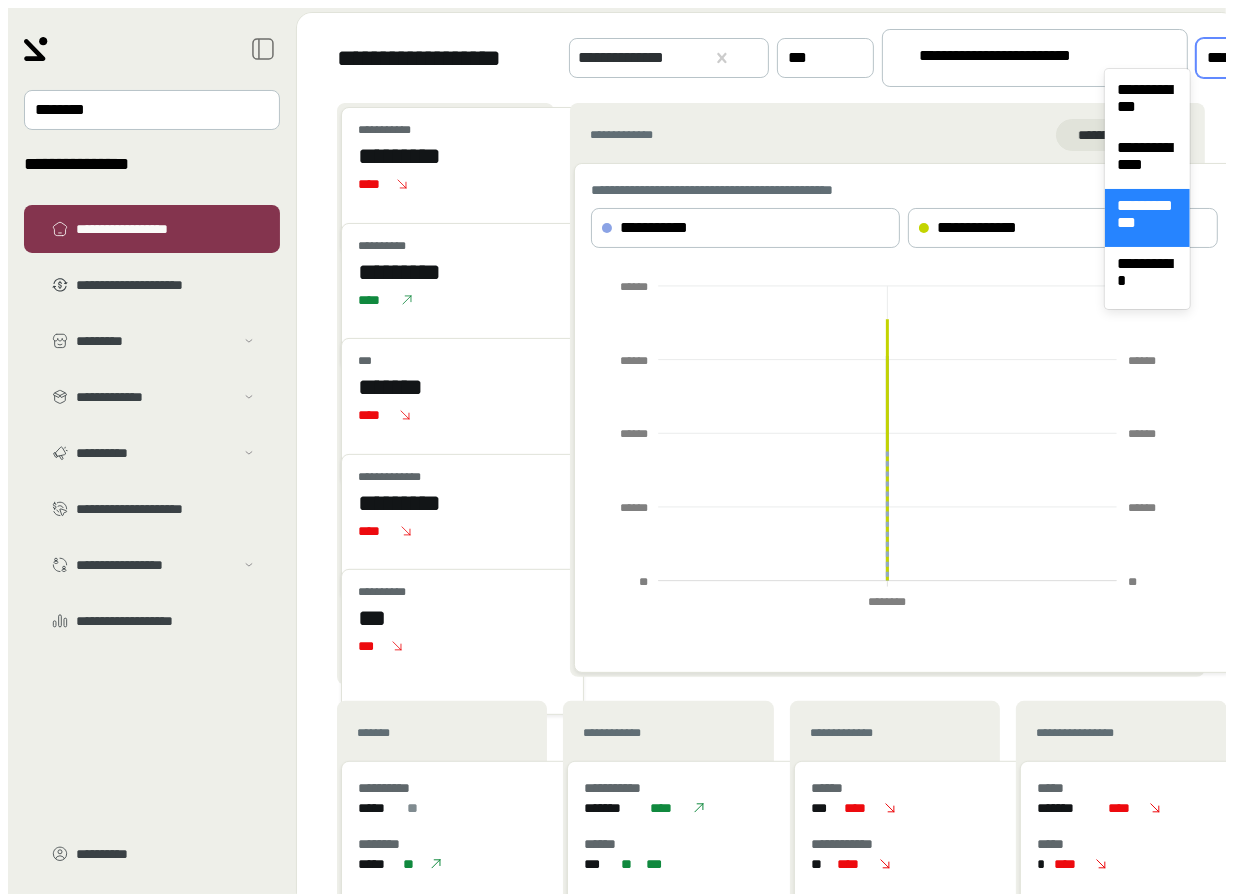 click at bounding box center [1263, 58] 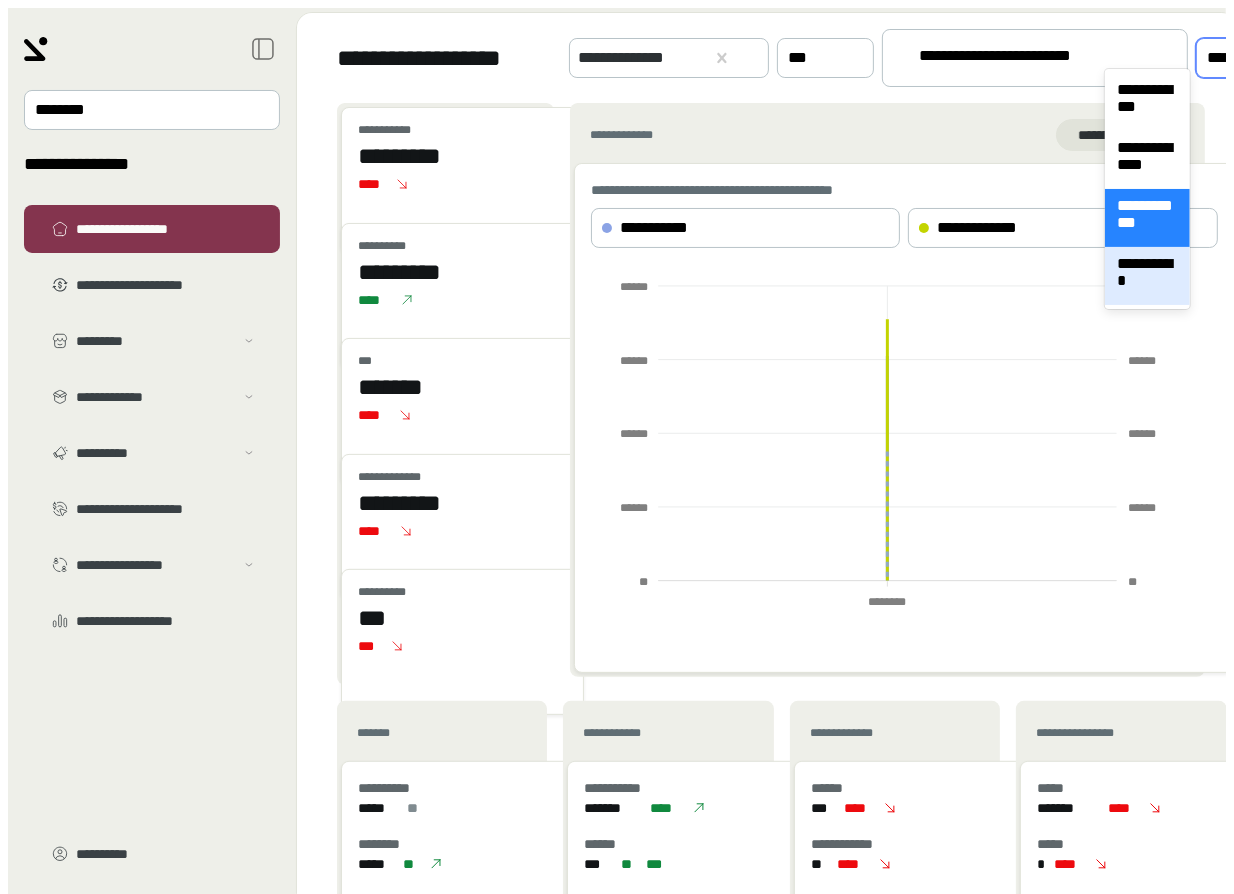 click on "**********" at bounding box center (1147, 276) 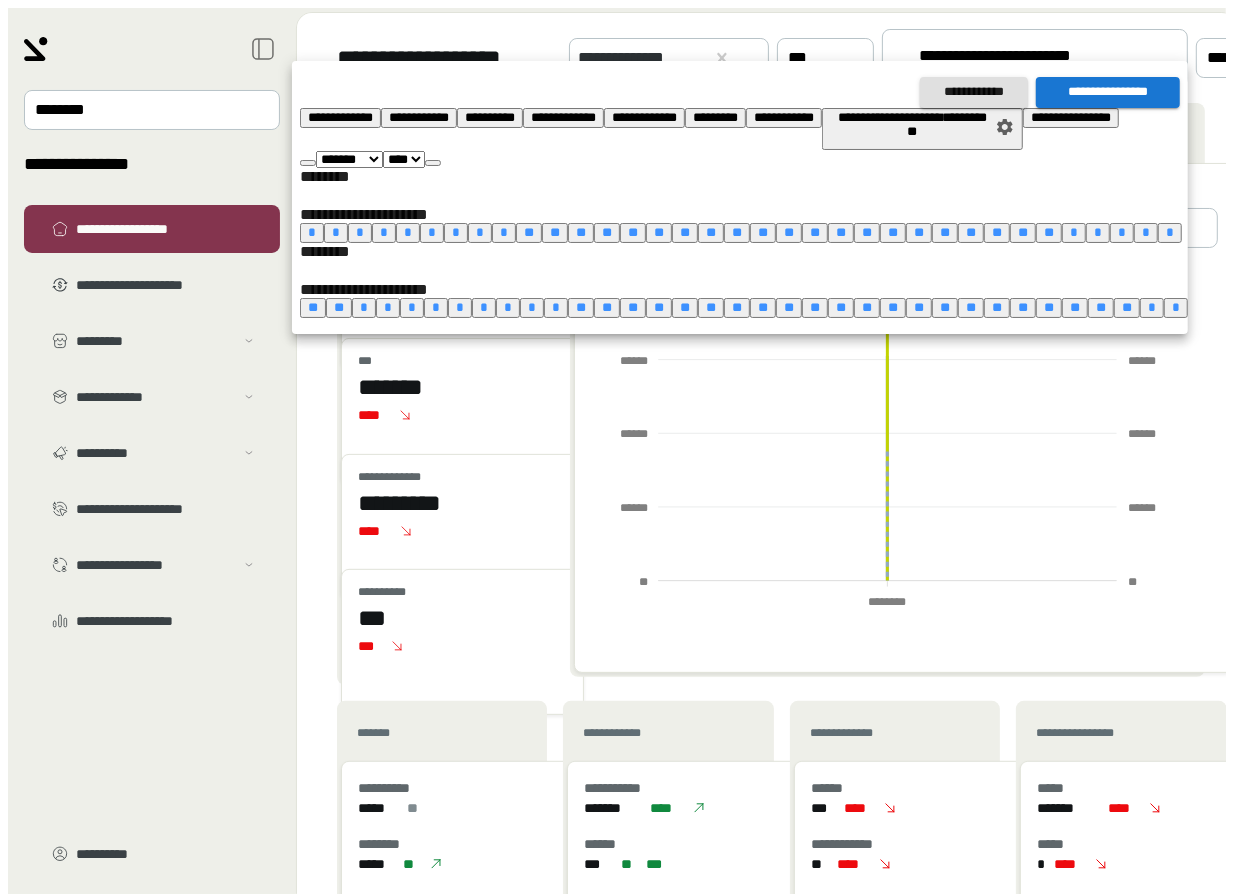 click on "*" at bounding box center (364, 307) 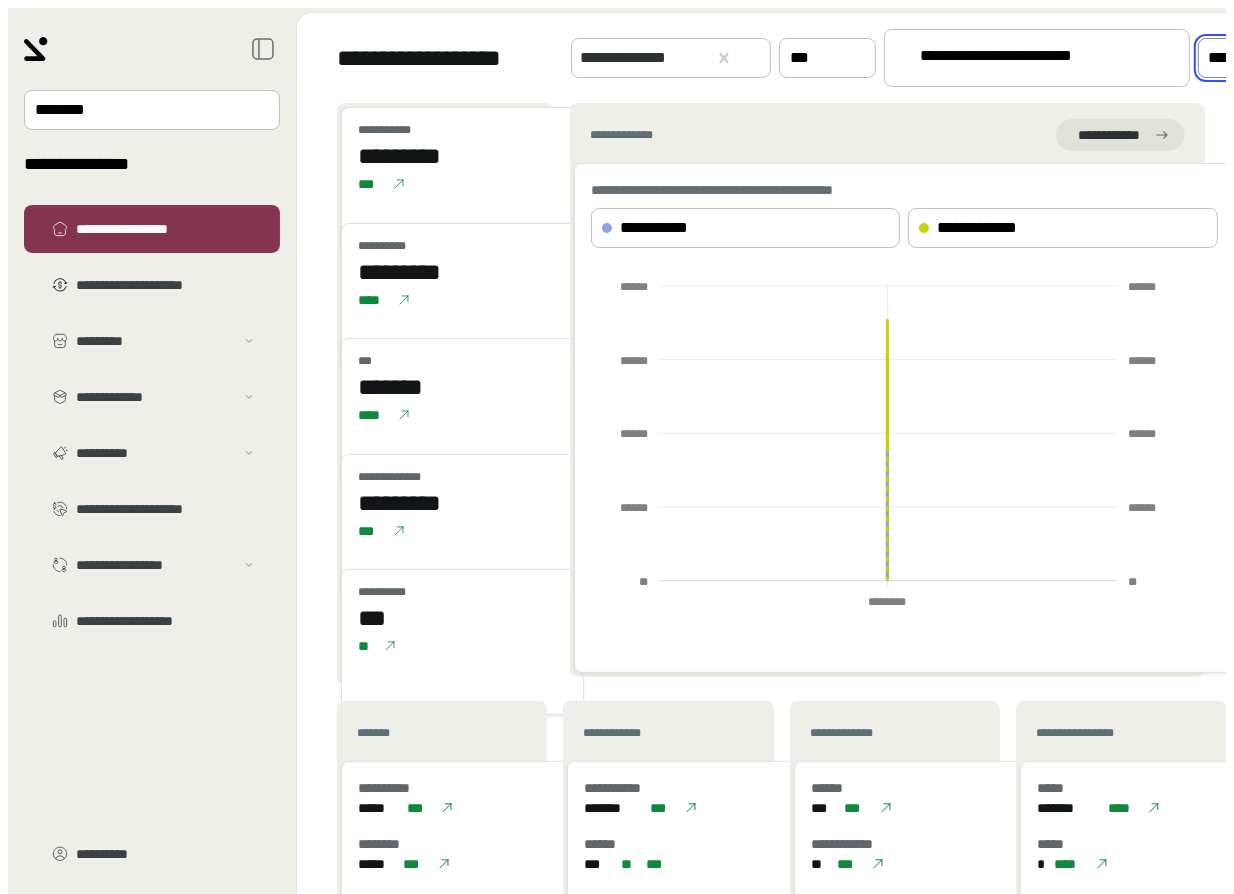 click on "**********" at bounding box center [152, 479] 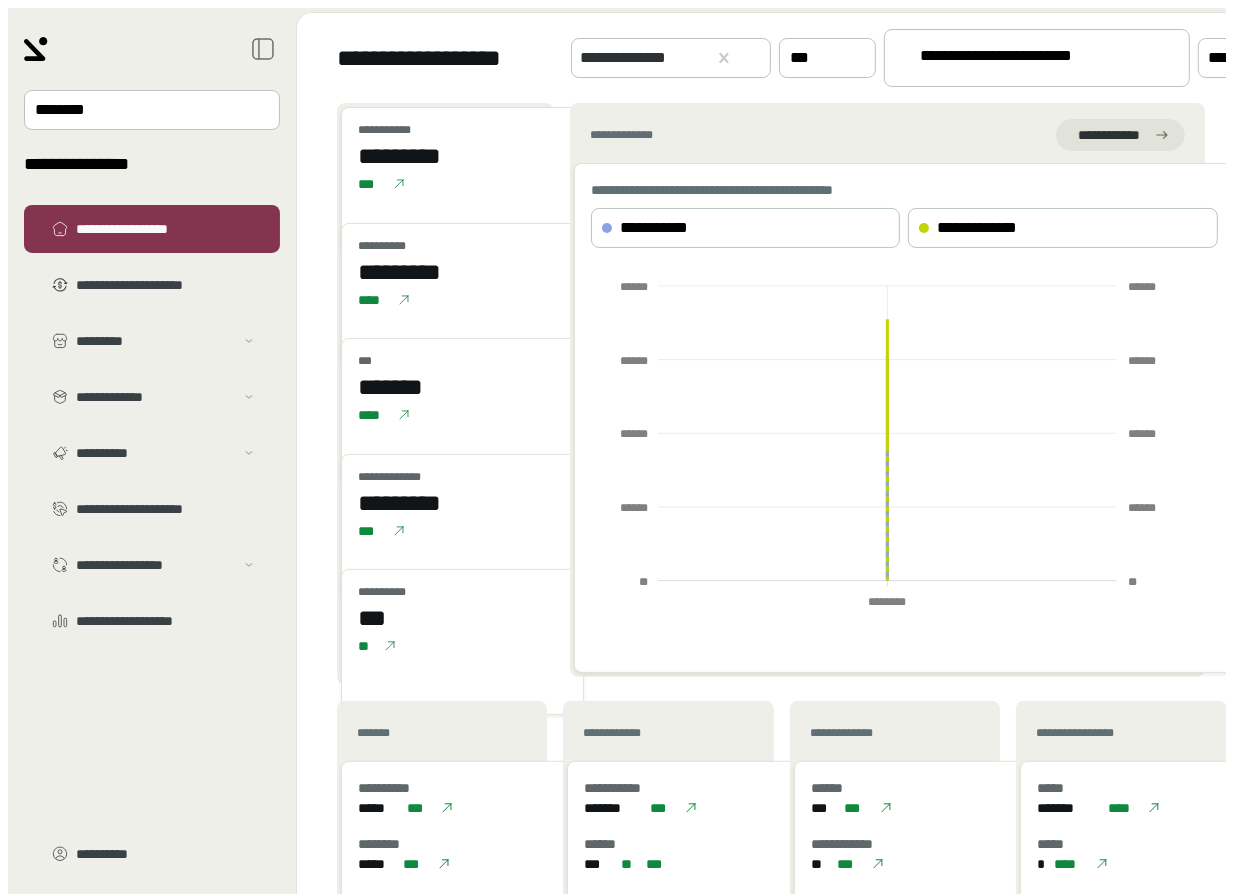 click at bounding box center [263, 49] 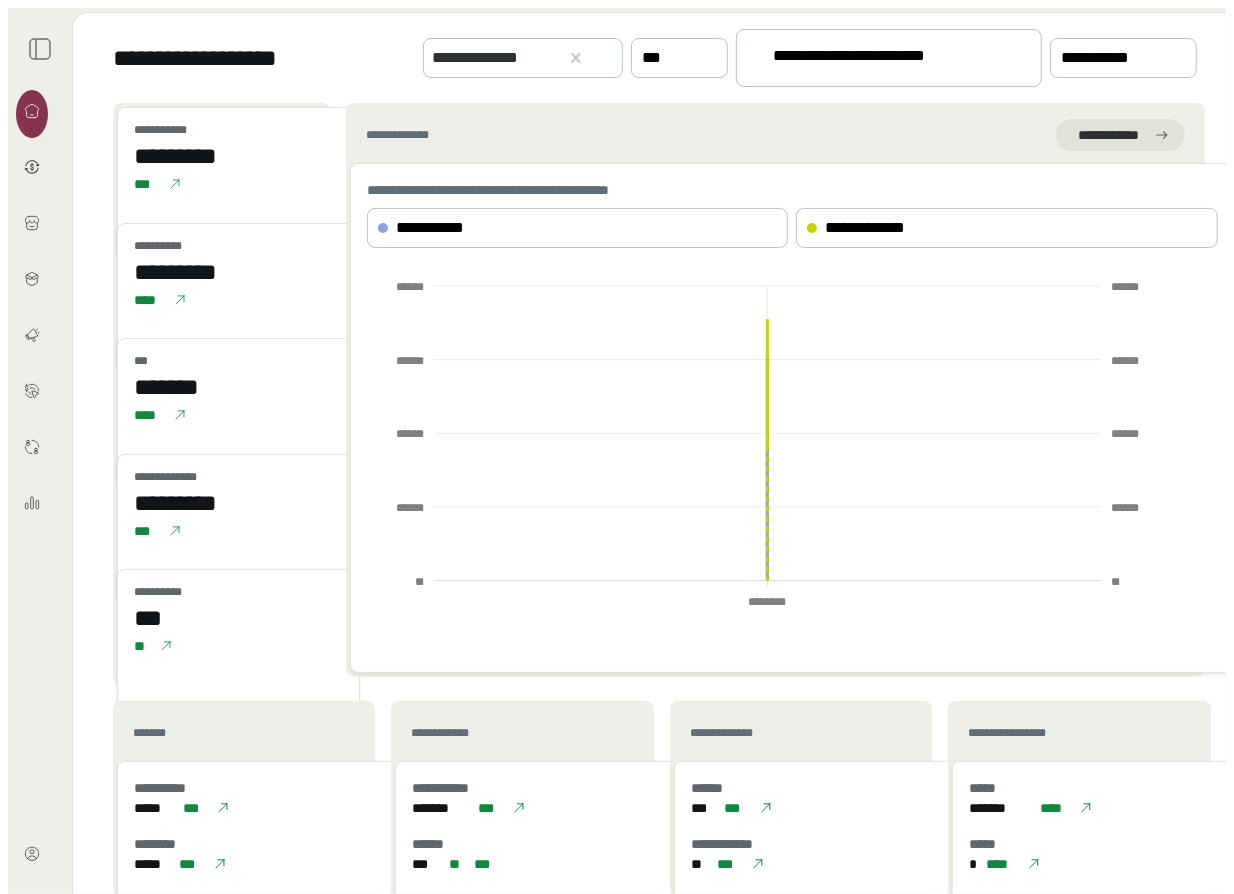 type 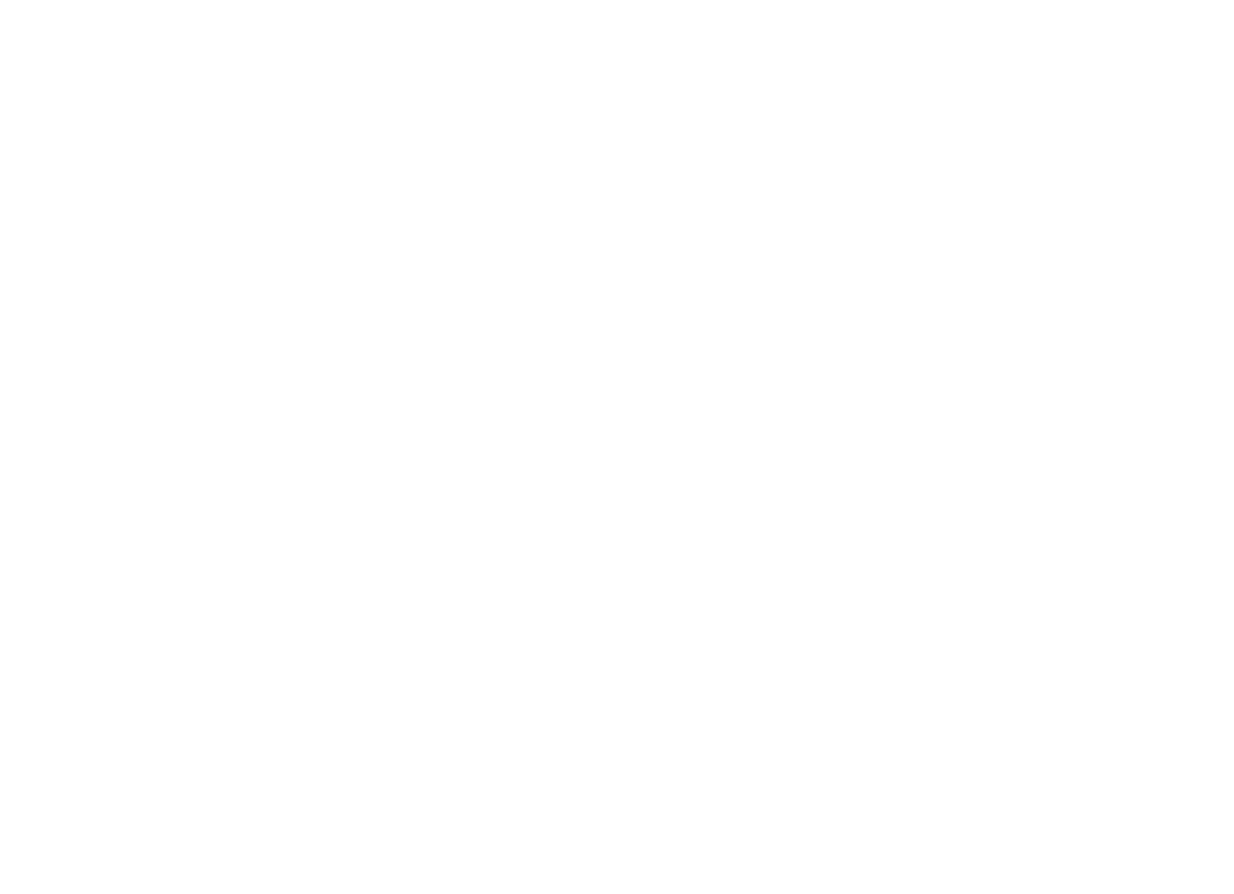 scroll, scrollTop: 0, scrollLeft: 0, axis: both 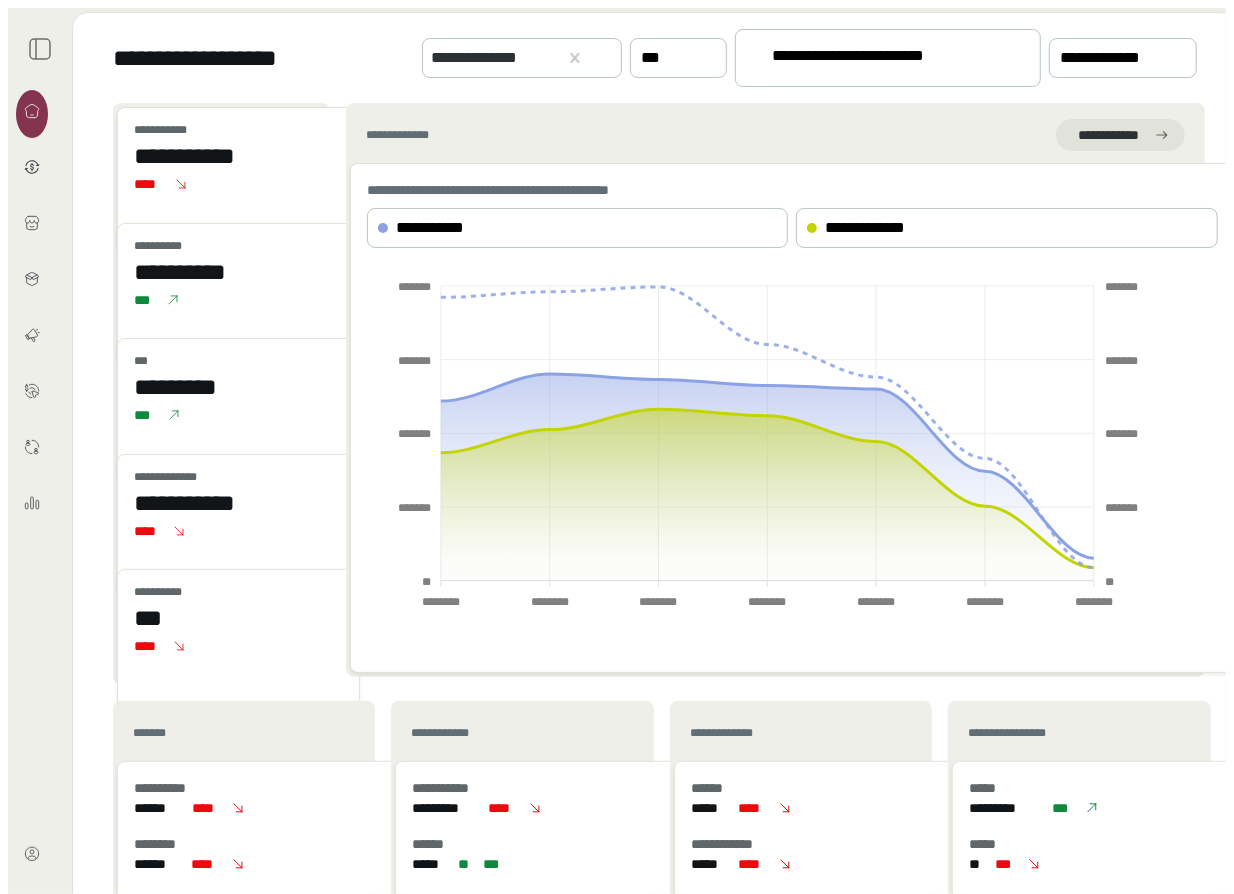 click at bounding box center (40, 49) 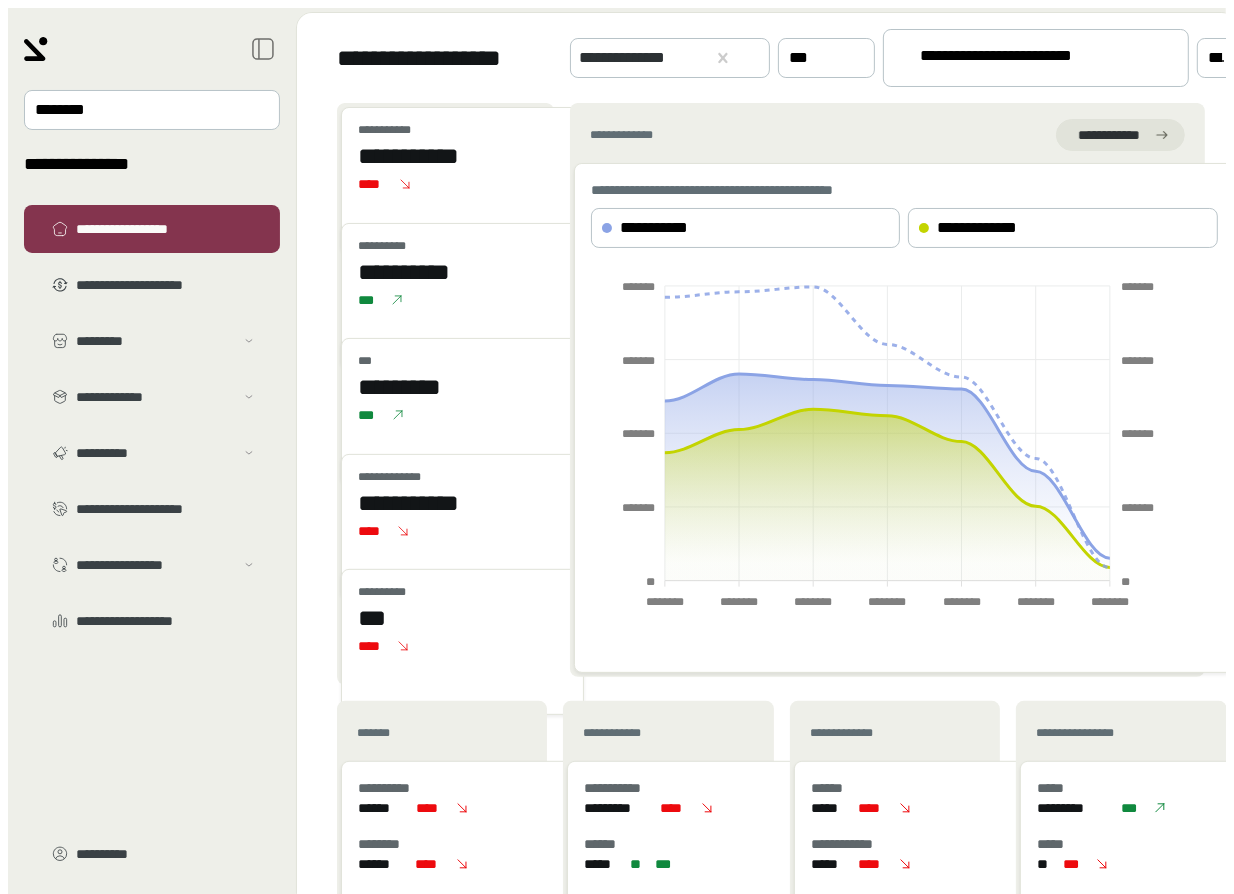 type 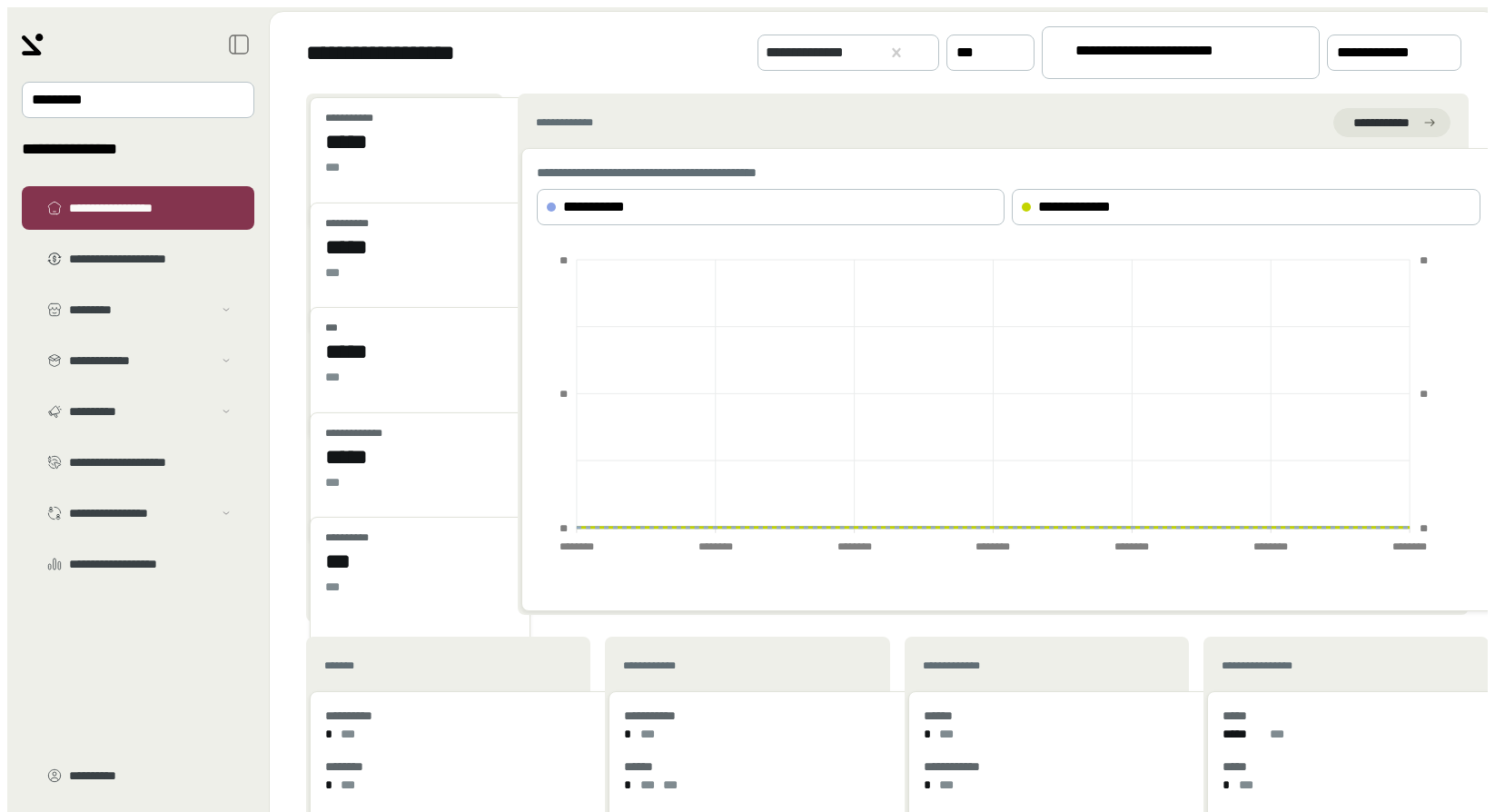scroll, scrollTop: 0, scrollLeft: 0, axis: both 